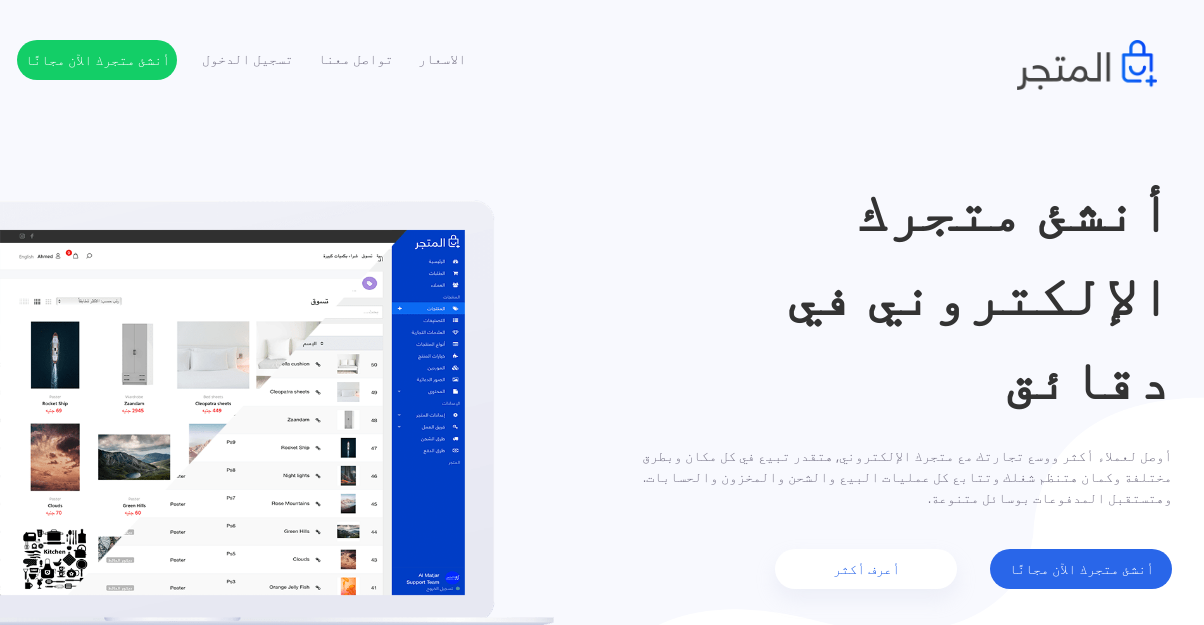 scroll, scrollTop: 0, scrollLeft: 0, axis: both 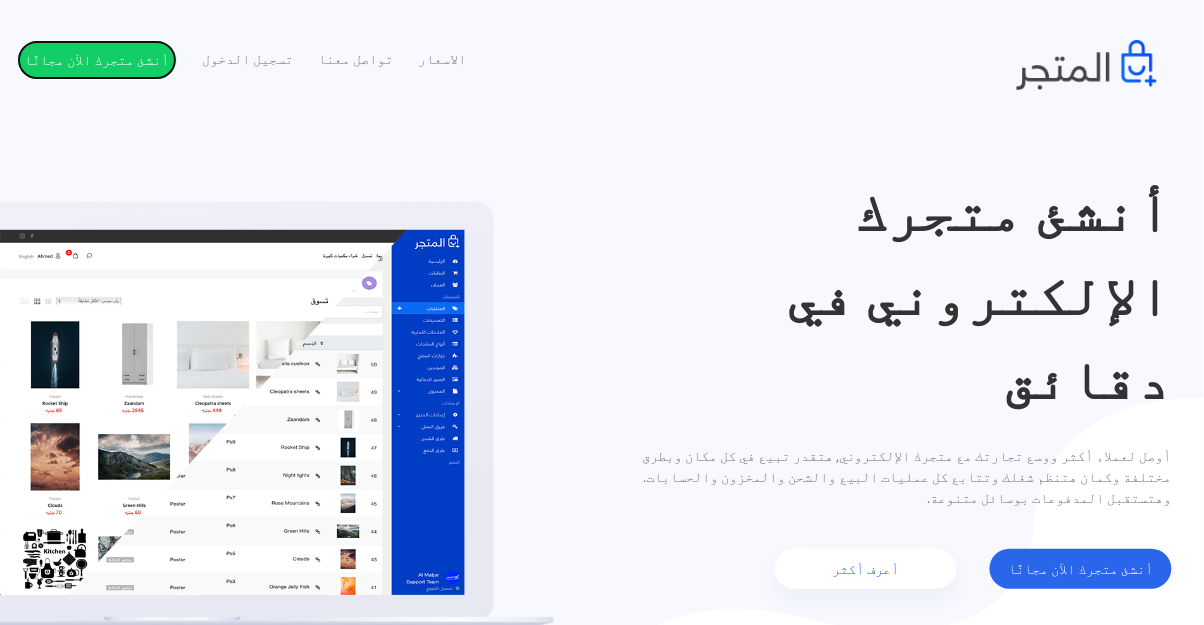 click on "أنشئ
متجرك الآن مجانًا" at bounding box center [97, 60] 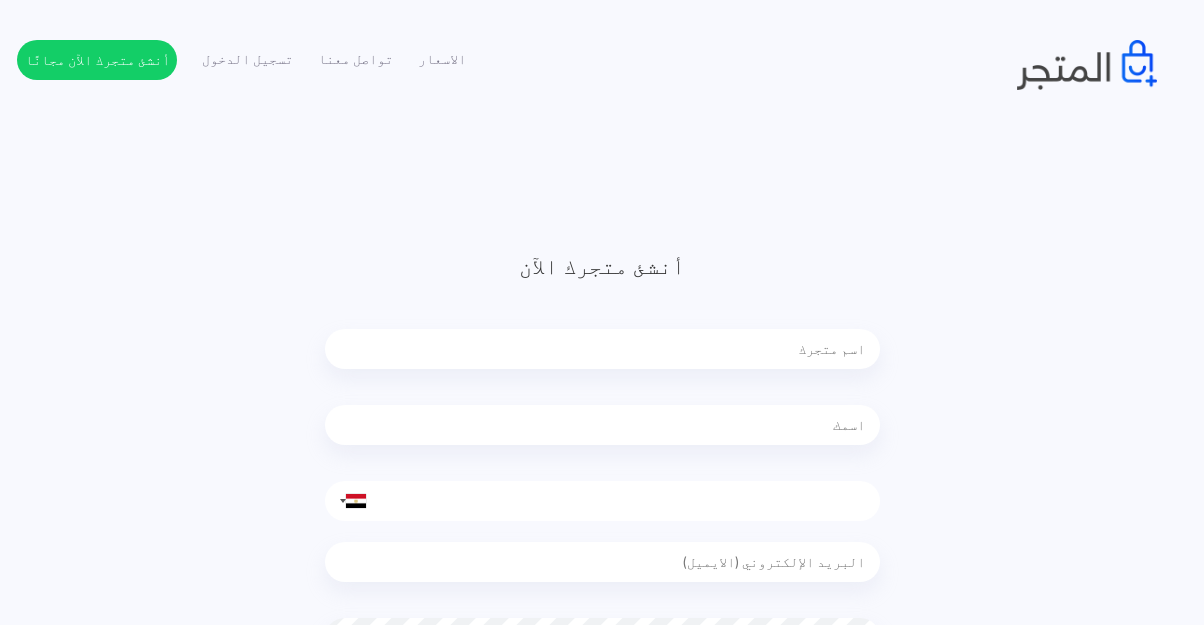 scroll, scrollTop: 0, scrollLeft: 0, axis: both 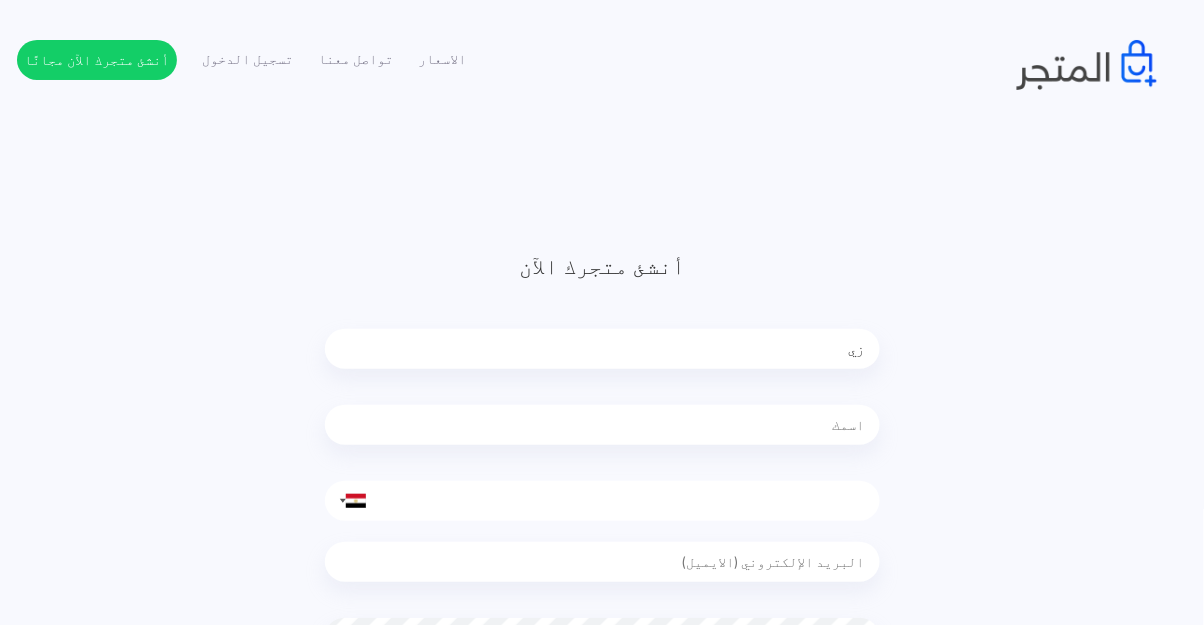 type on "ز" 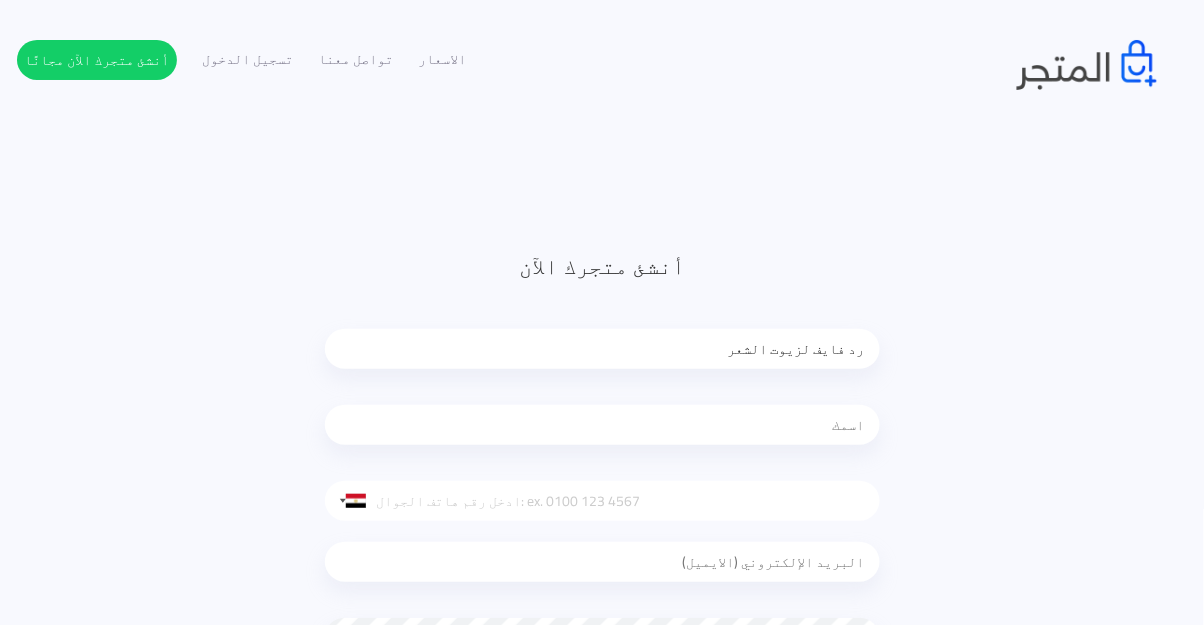 type on "رد فايف لزيوت الشعر" 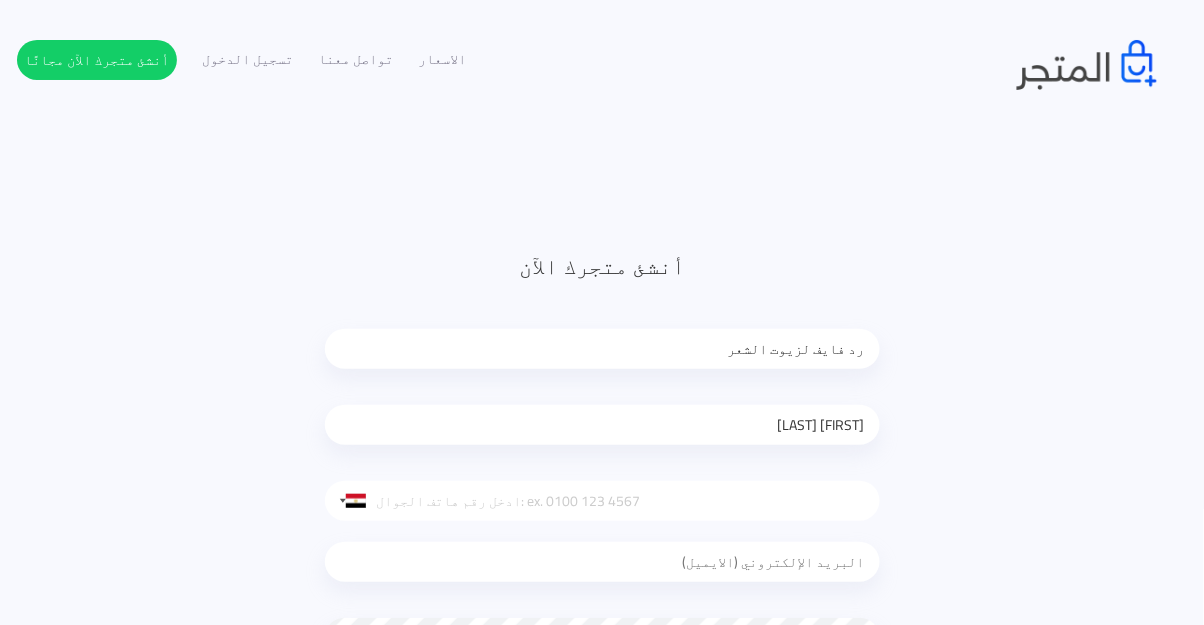 type on "[FIRST] [LAST]" 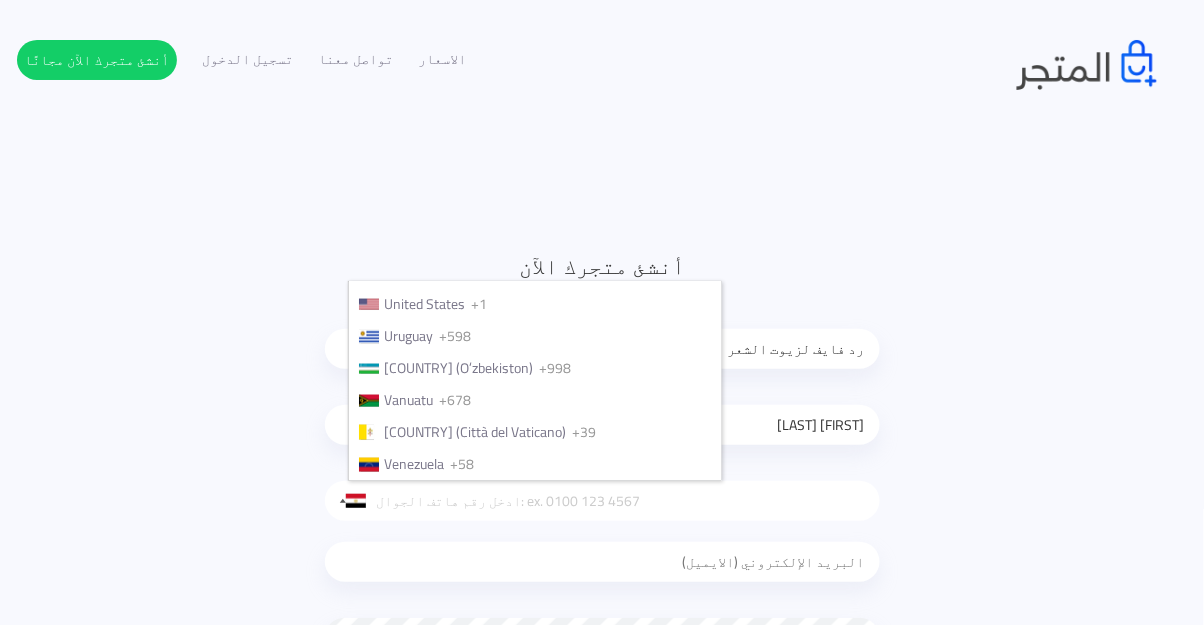 scroll, scrollTop: 7815, scrollLeft: 0, axis: vertical 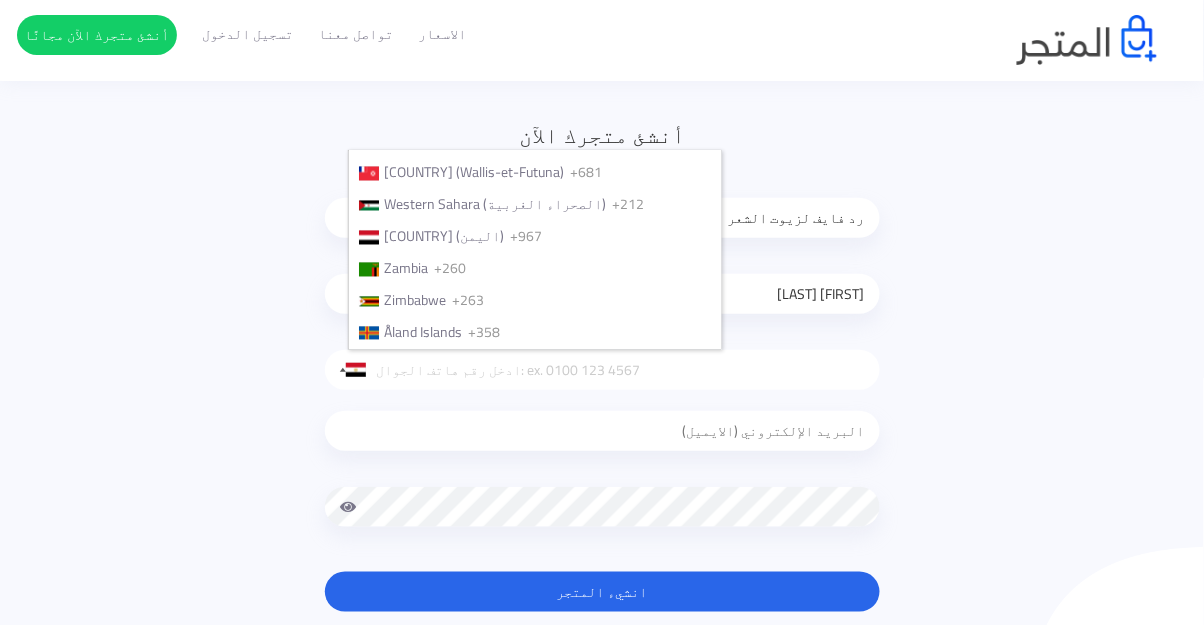 click on "Yemen (‫اليمن‬‎) +967" at bounding box center [535, 237] 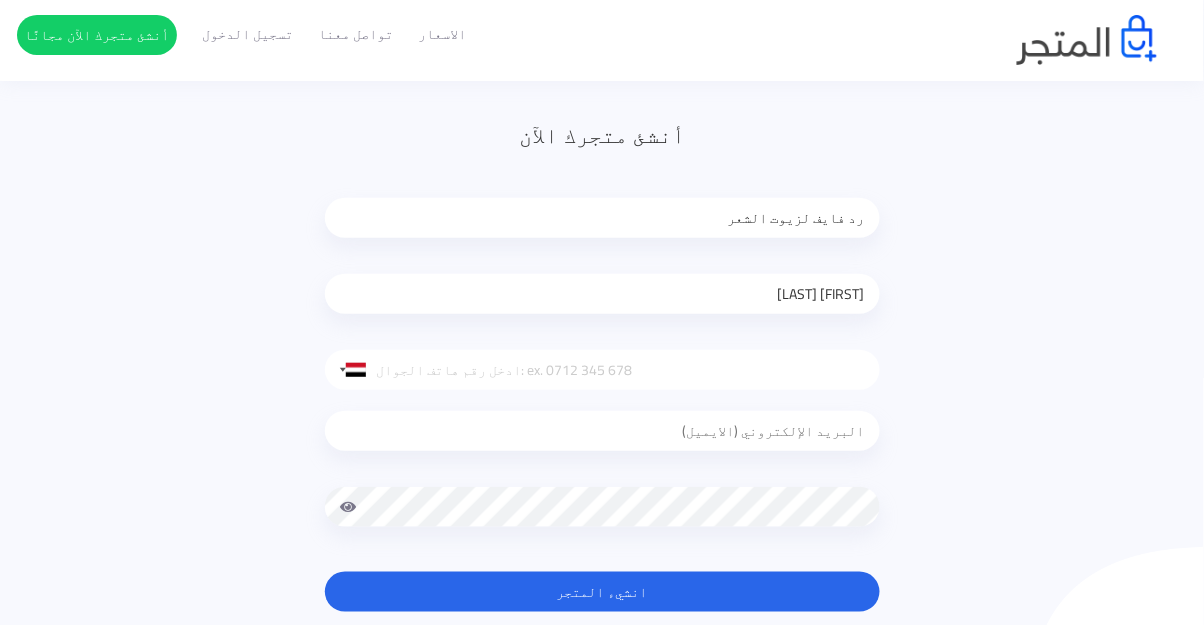 type on "٧" 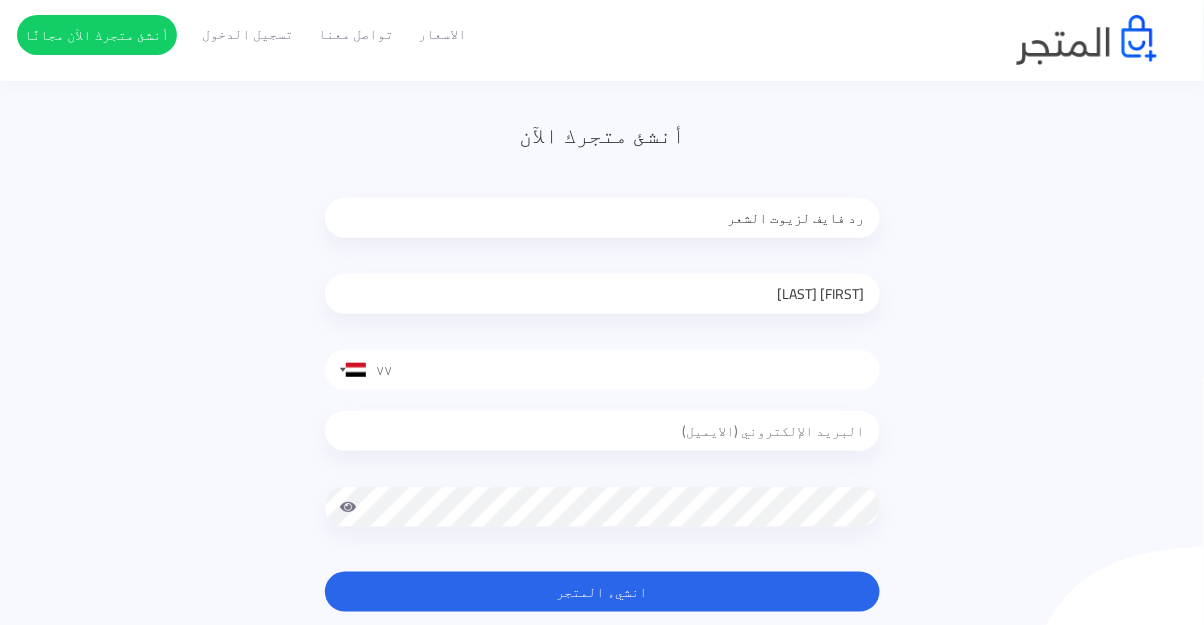 type on "٧" 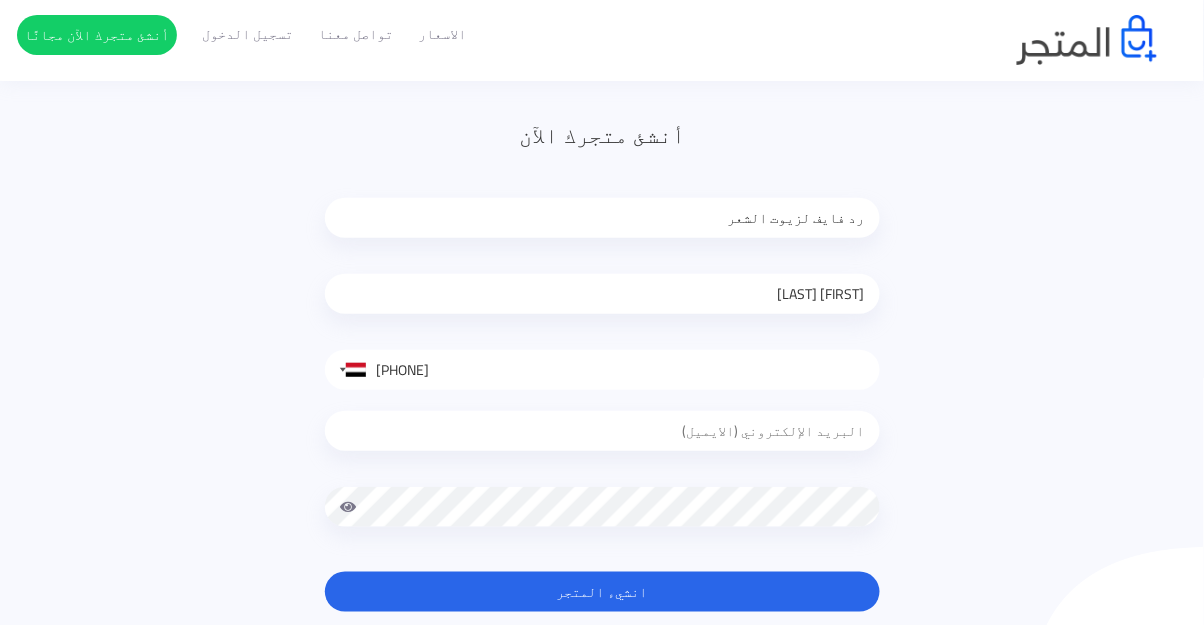 type on "770755219" 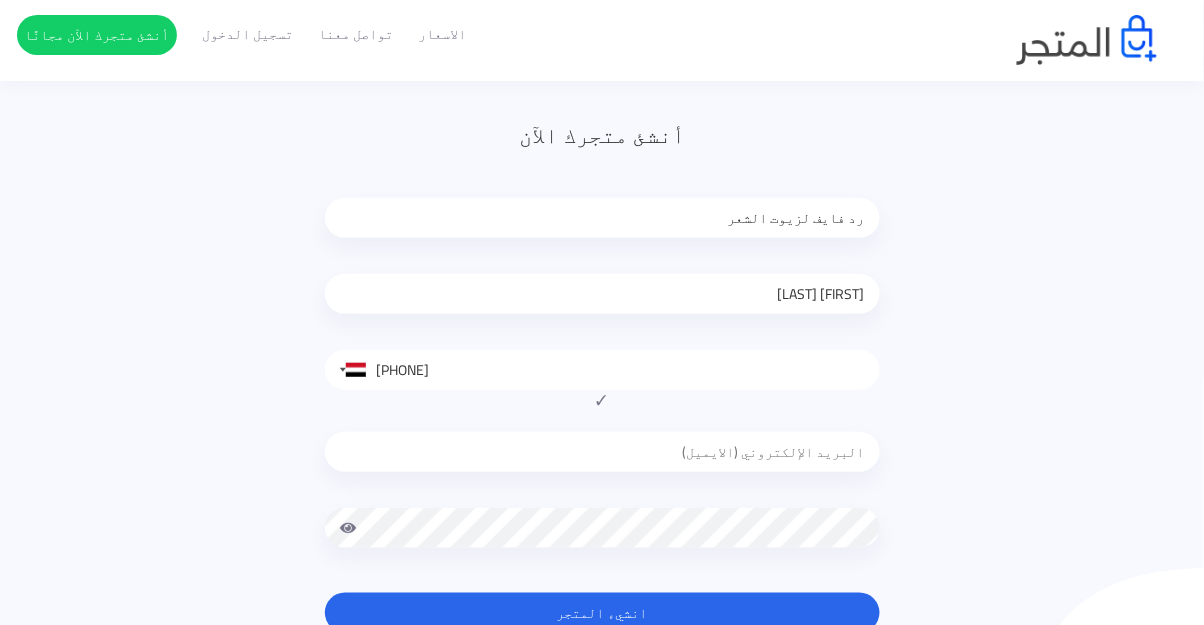 click on "انشيء المتجر" at bounding box center [602, 613] 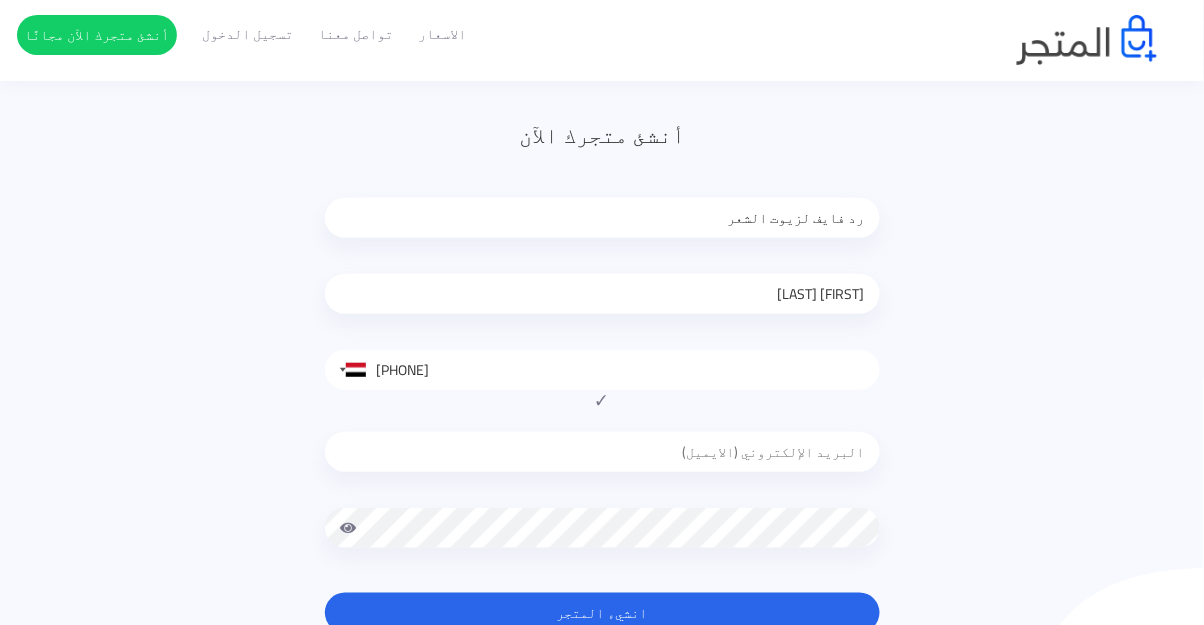 type on "alhasanalnaqeeb2024@gmil.com" 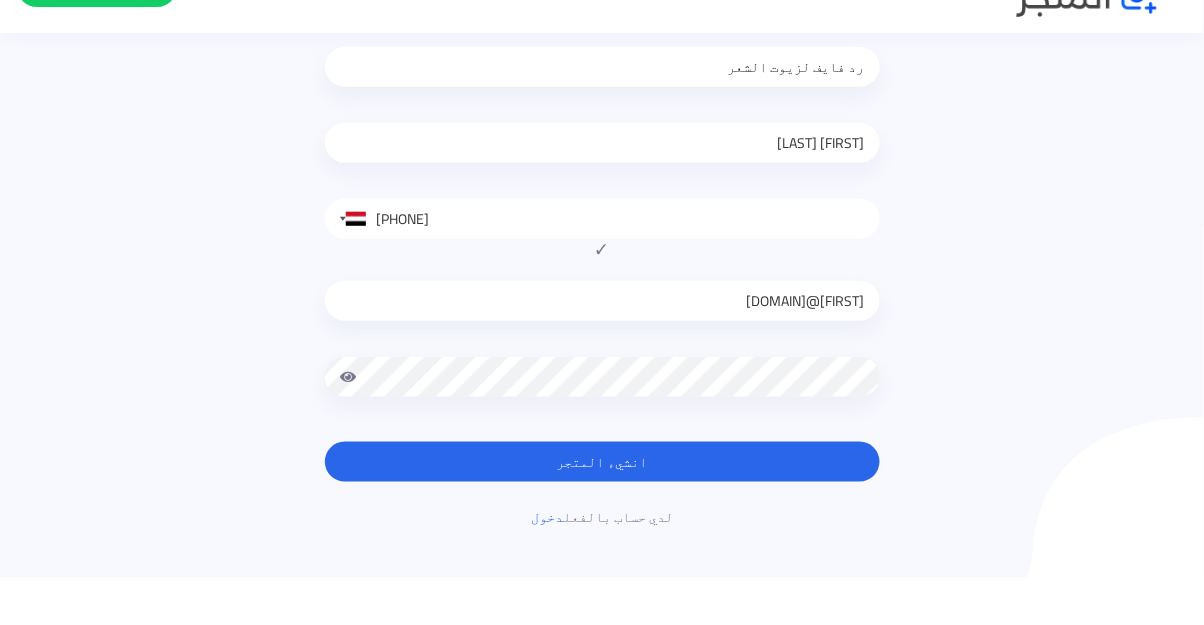scroll, scrollTop: 235, scrollLeft: 0, axis: vertical 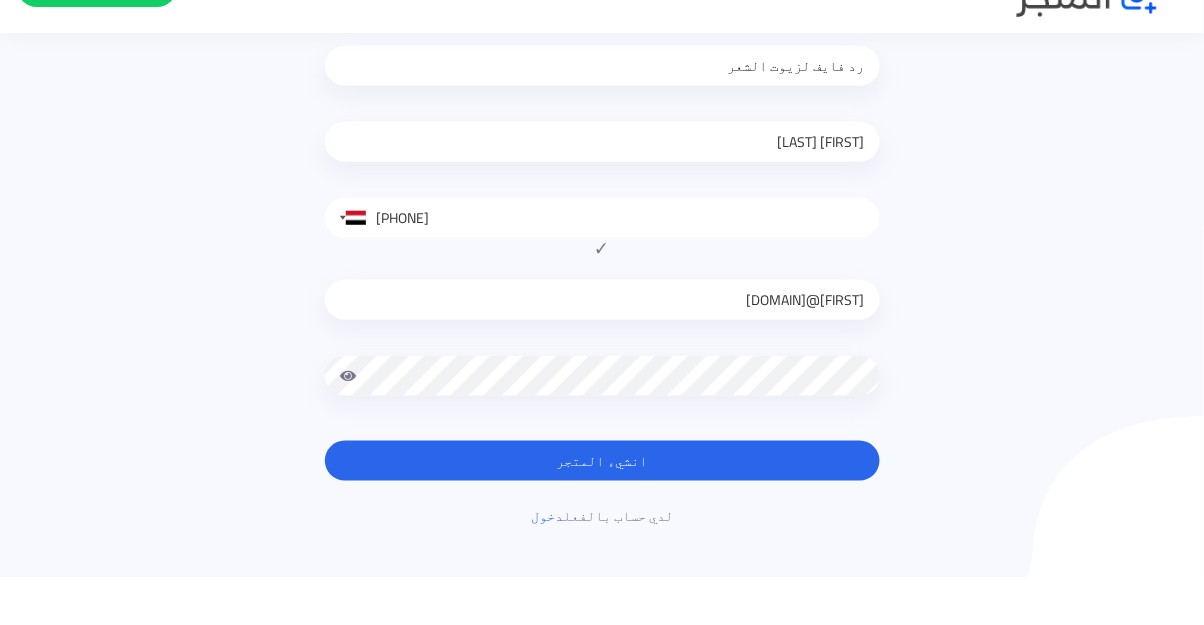 click on "انشيء المتجر" at bounding box center [602, 509] 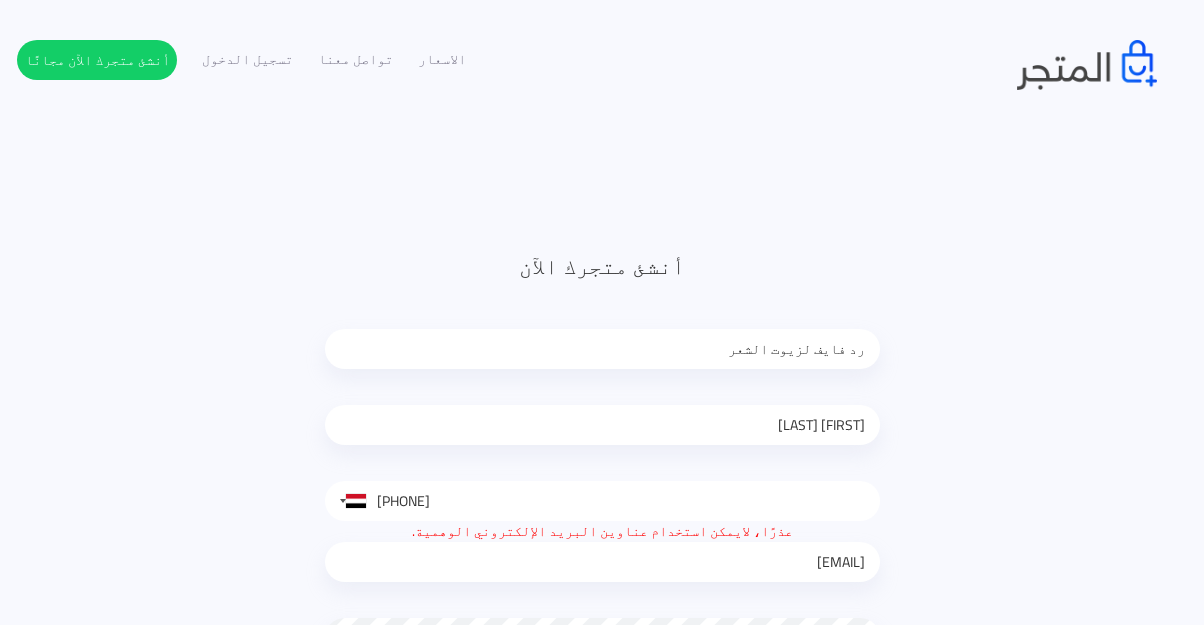 scroll, scrollTop: 38, scrollLeft: 0, axis: vertical 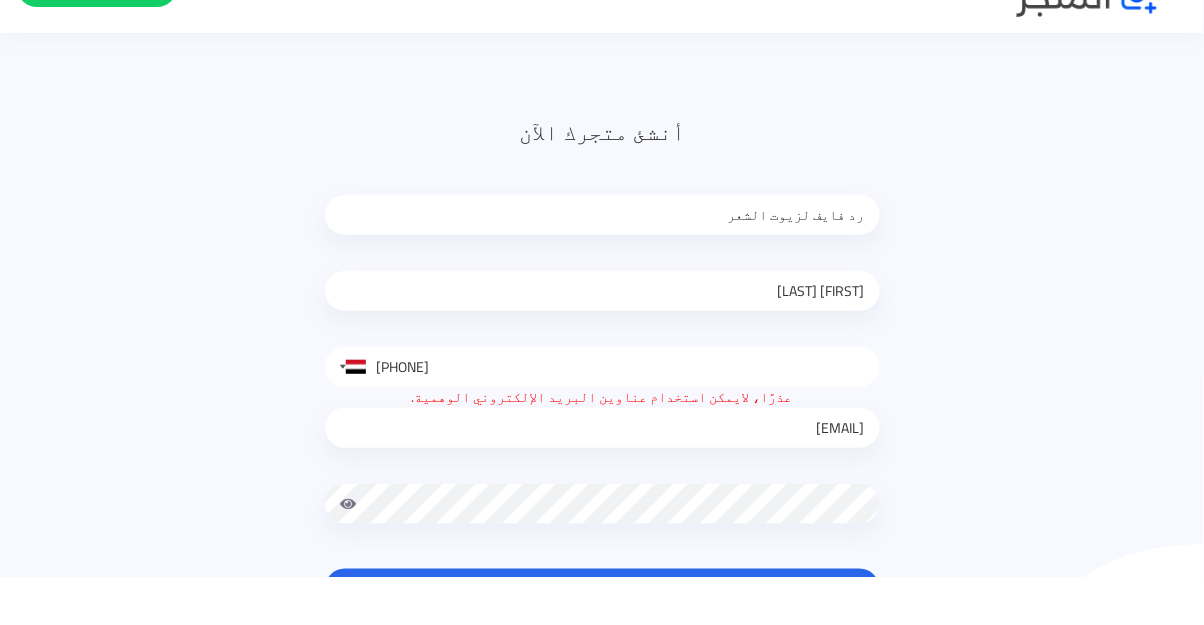 type on "[PHONE]" 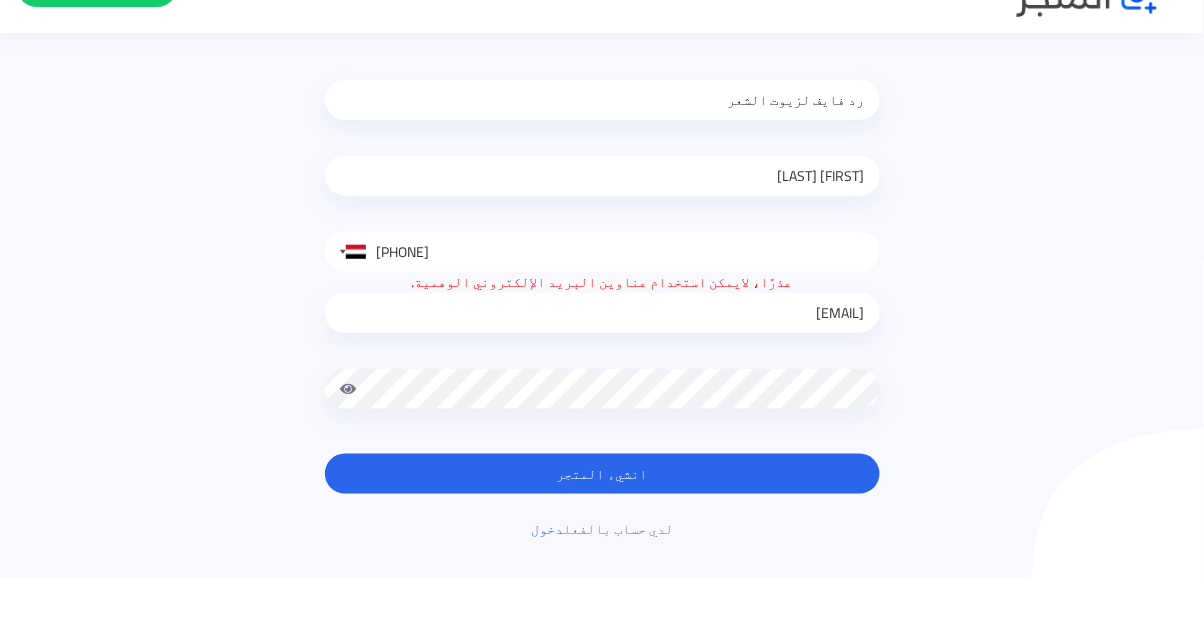 scroll, scrollTop: 202, scrollLeft: 0, axis: vertical 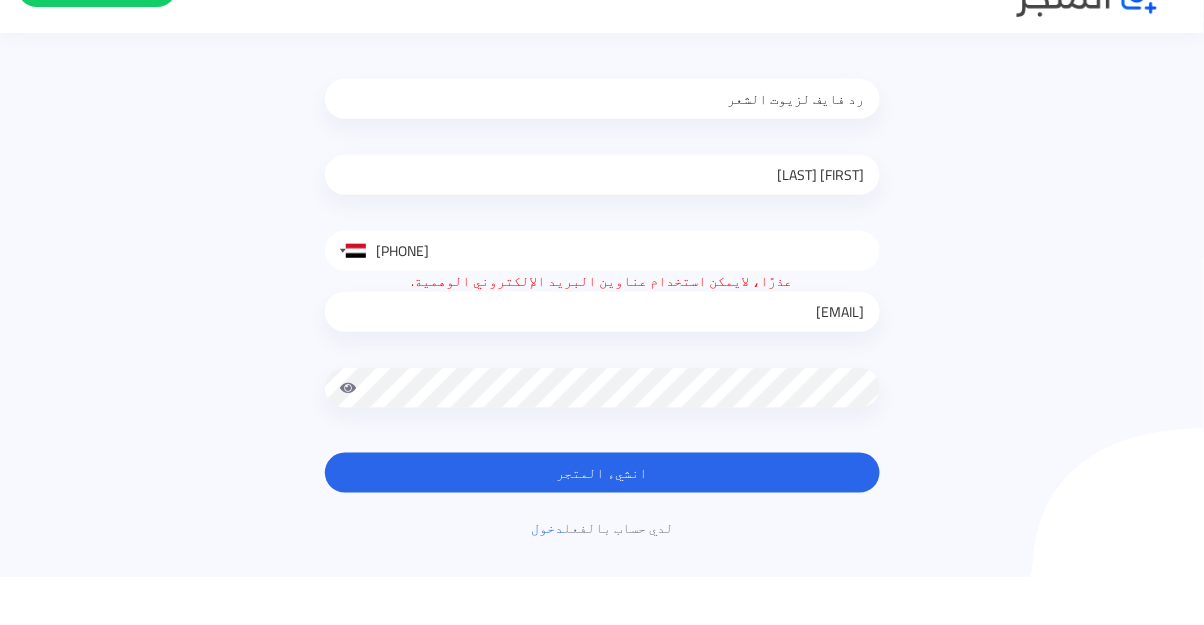 click on "انشيء المتجر" at bounding box center [602, 521] 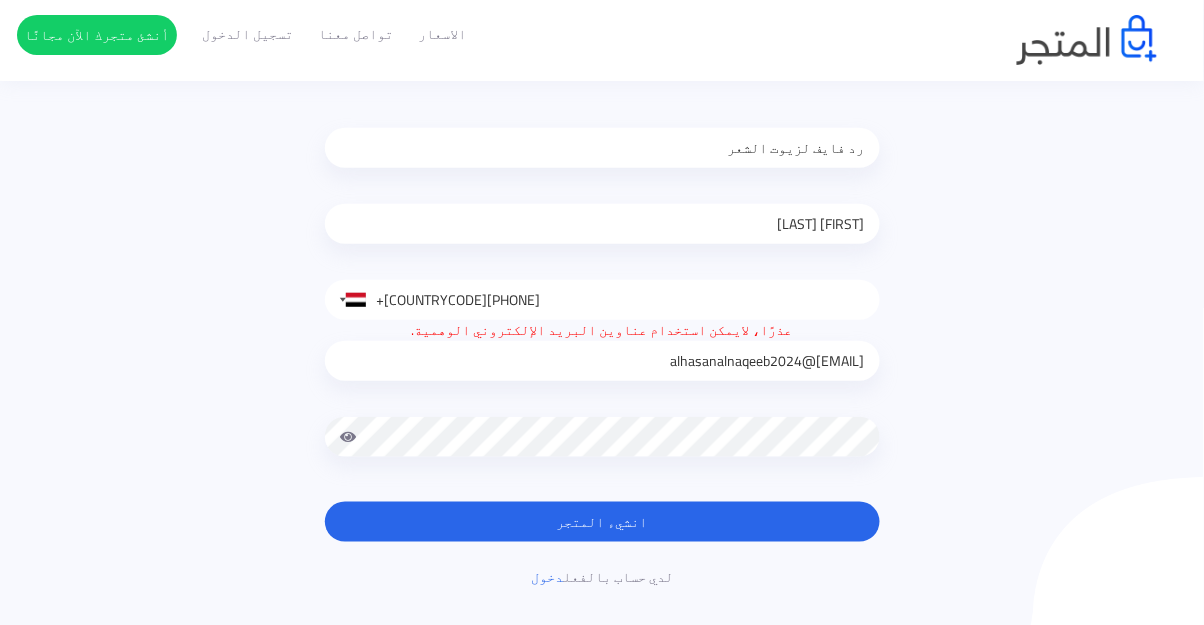 scroll, scrollTop: 200, scrollLeft: 0, axis: vertical 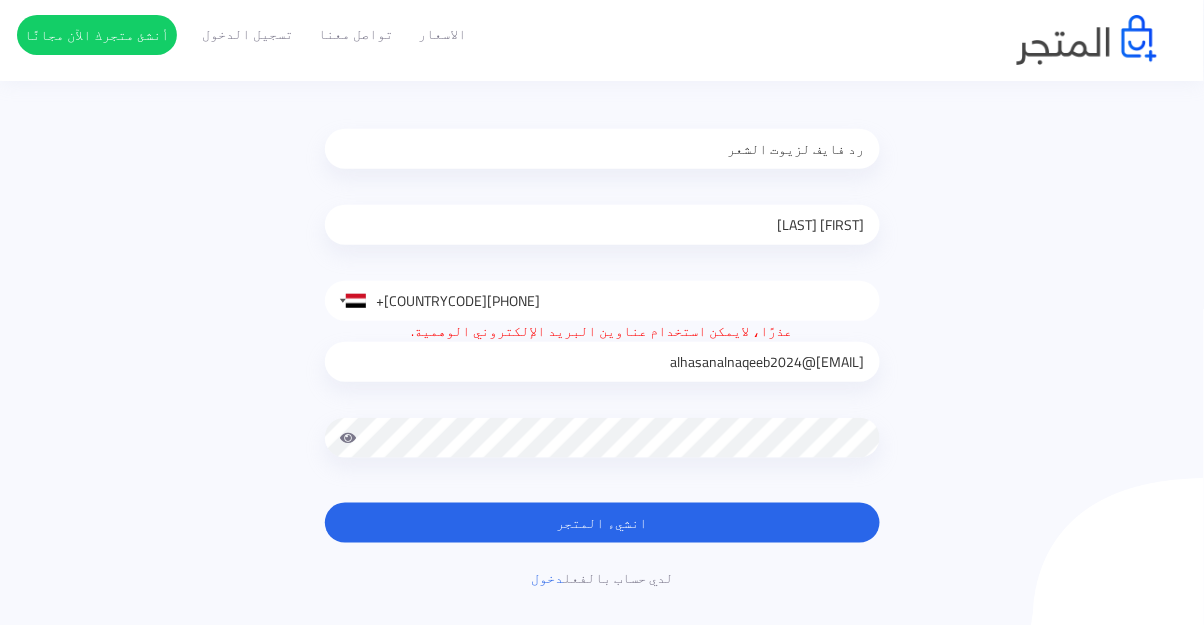 type on "[PHONE]" 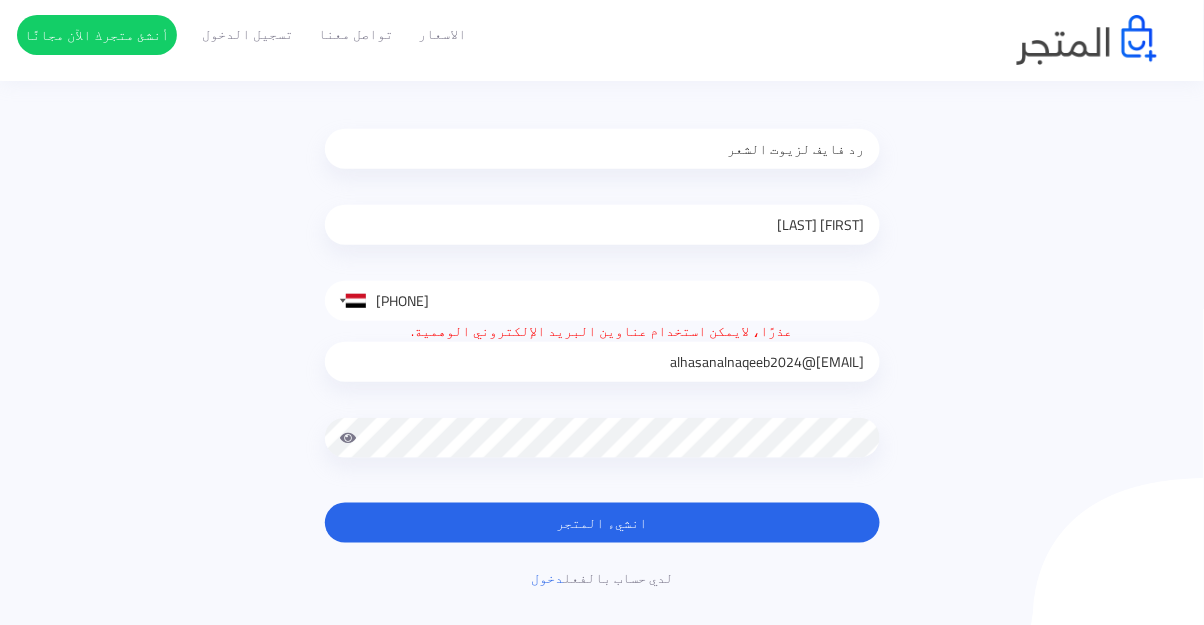 click on "alhasanalnaqeeb2024@[EMAIL]" at bounding box center [602, 362] 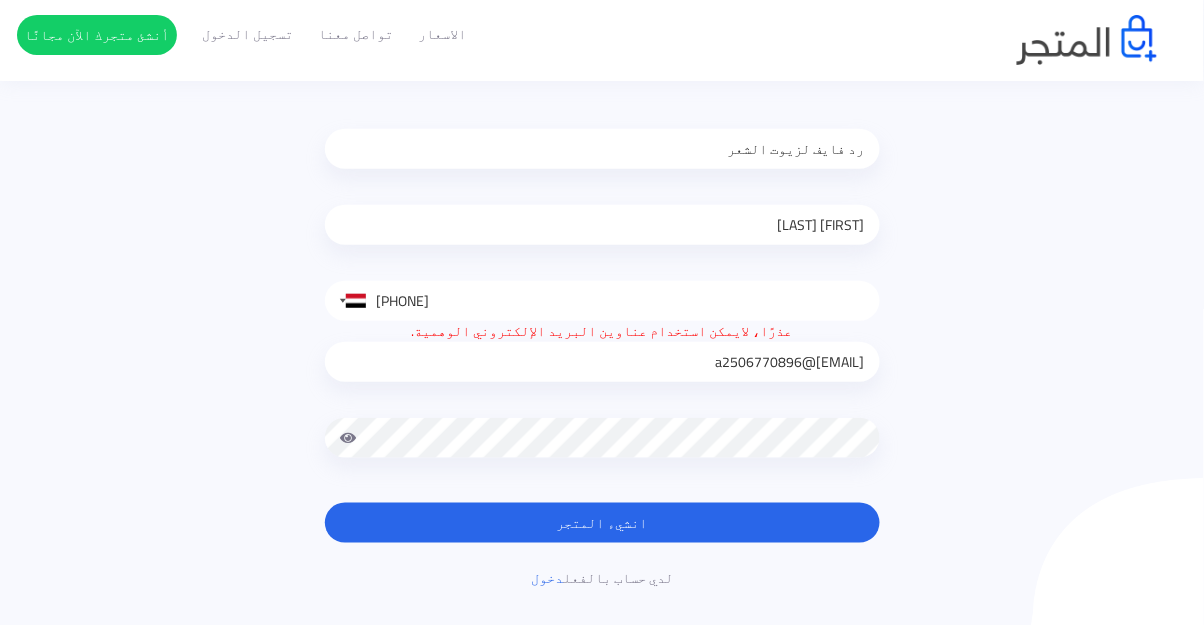 type on "a2506770896@gmail.com" 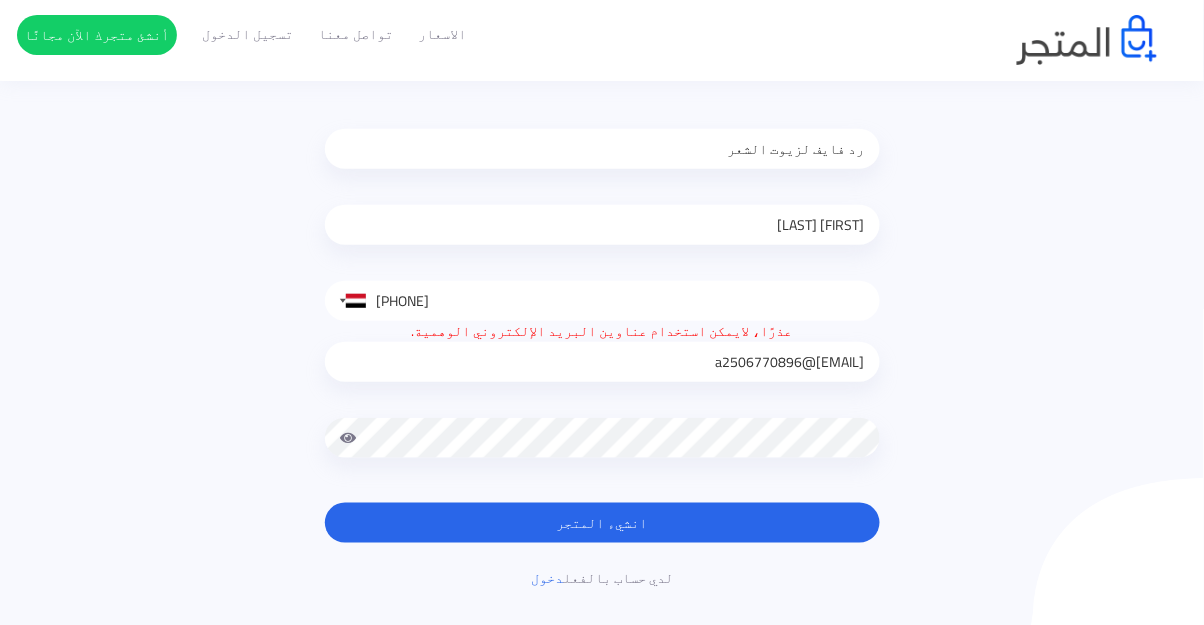 click on "انشيء المتجر" at bounding box center (602, 523) 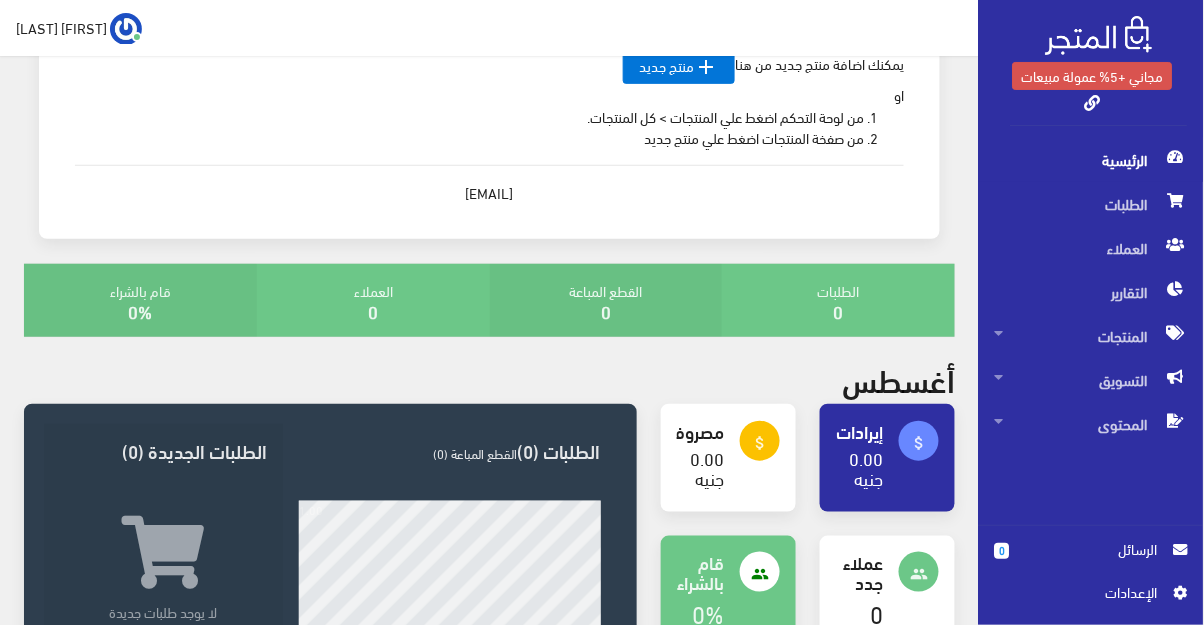 scroll, scrollTop: 167, scrollLeft: 0, axis: vertical 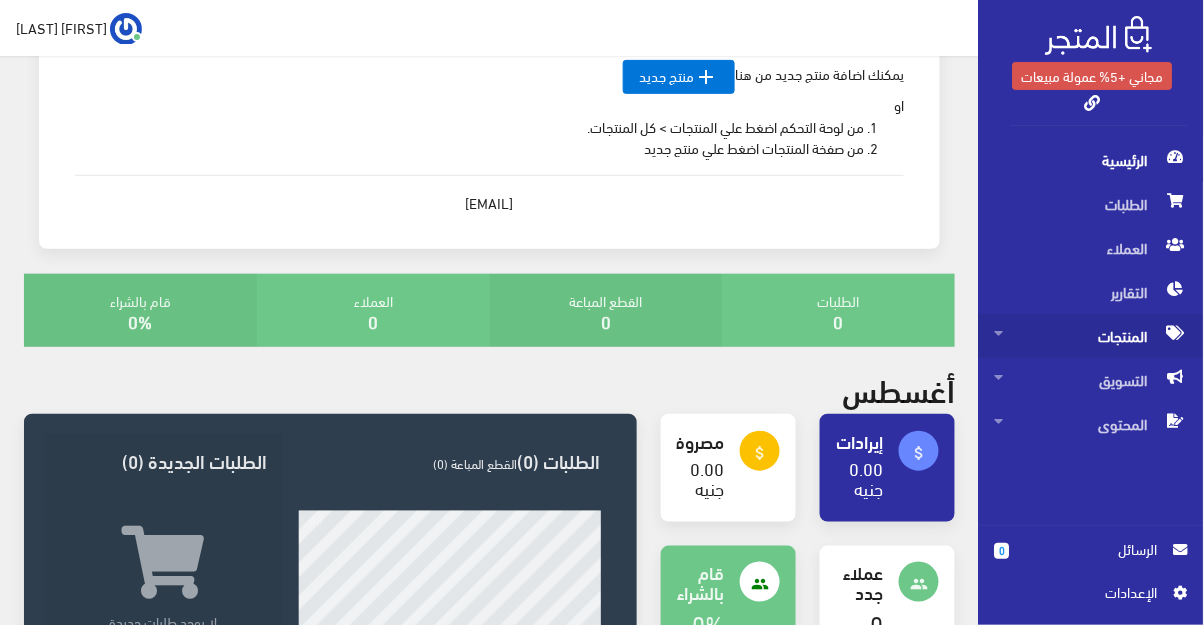 click on "المنتجات" at bounding box center (1091, 336) 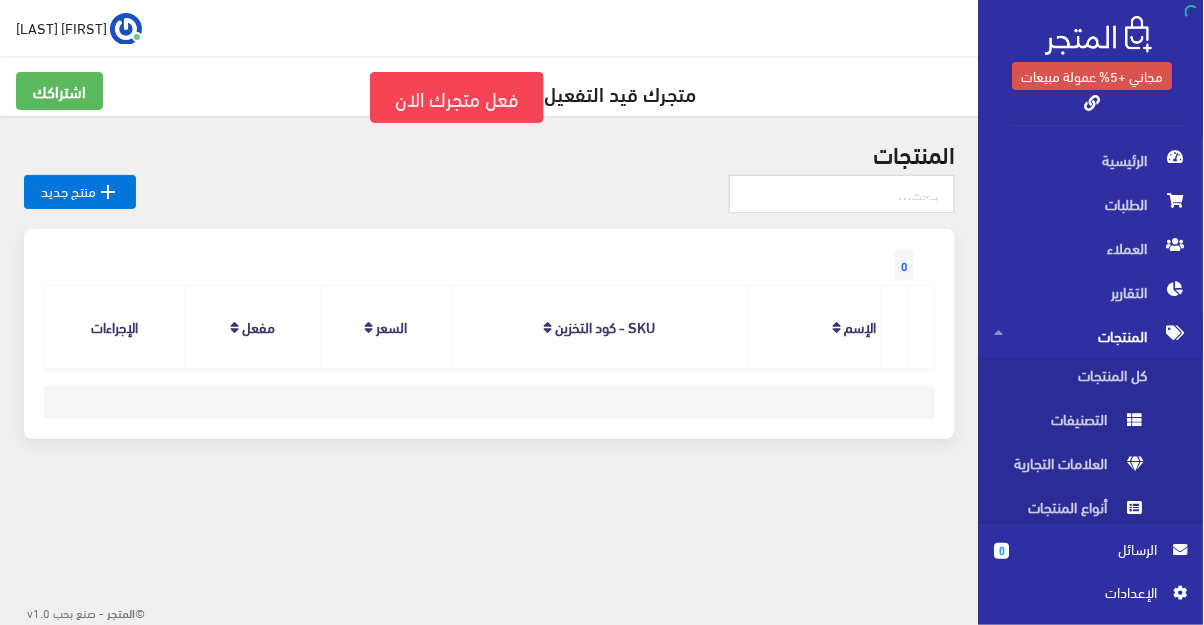 scroll, scrollTop: 0, scrollLeft: 0, axis: both 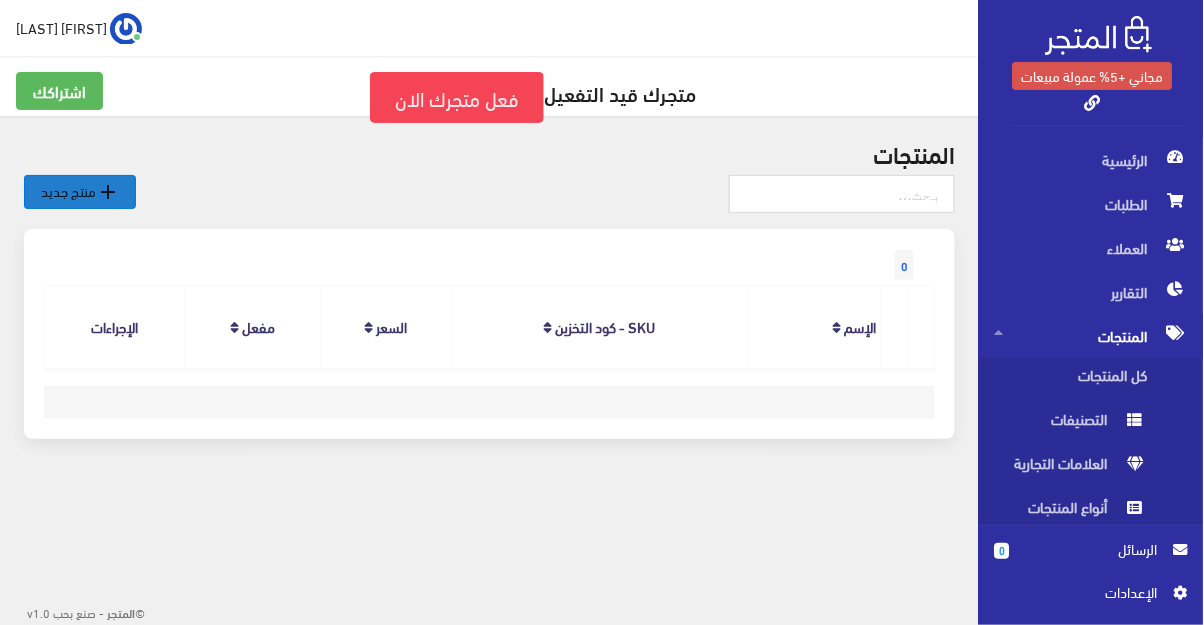 click on "" at bounding box center [108, 192] 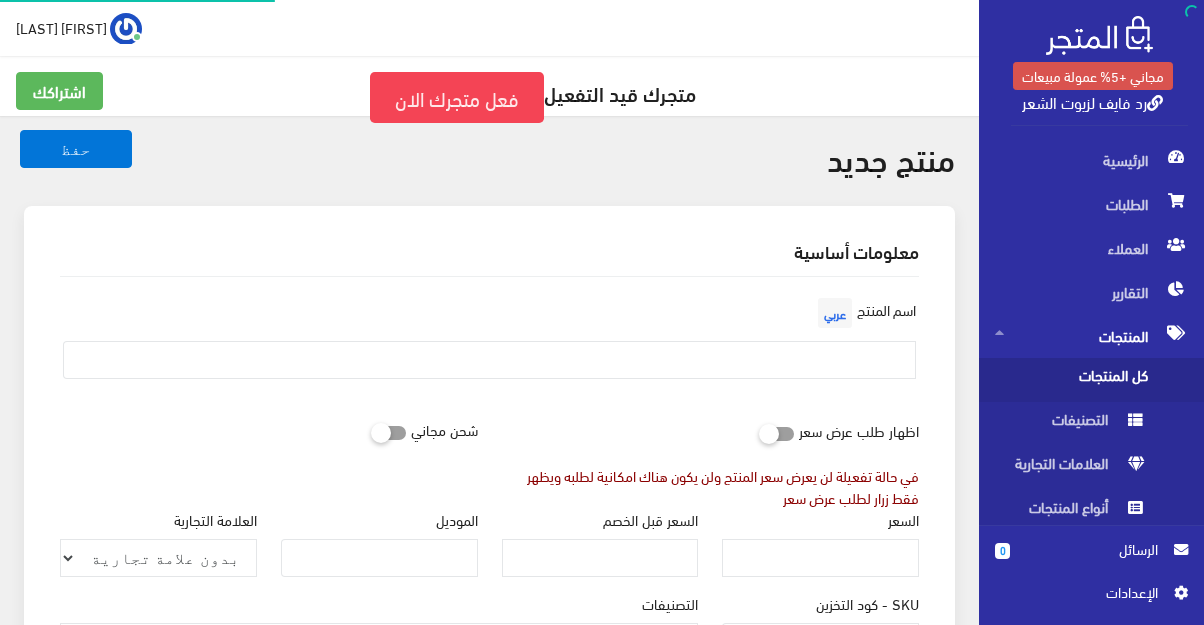 select 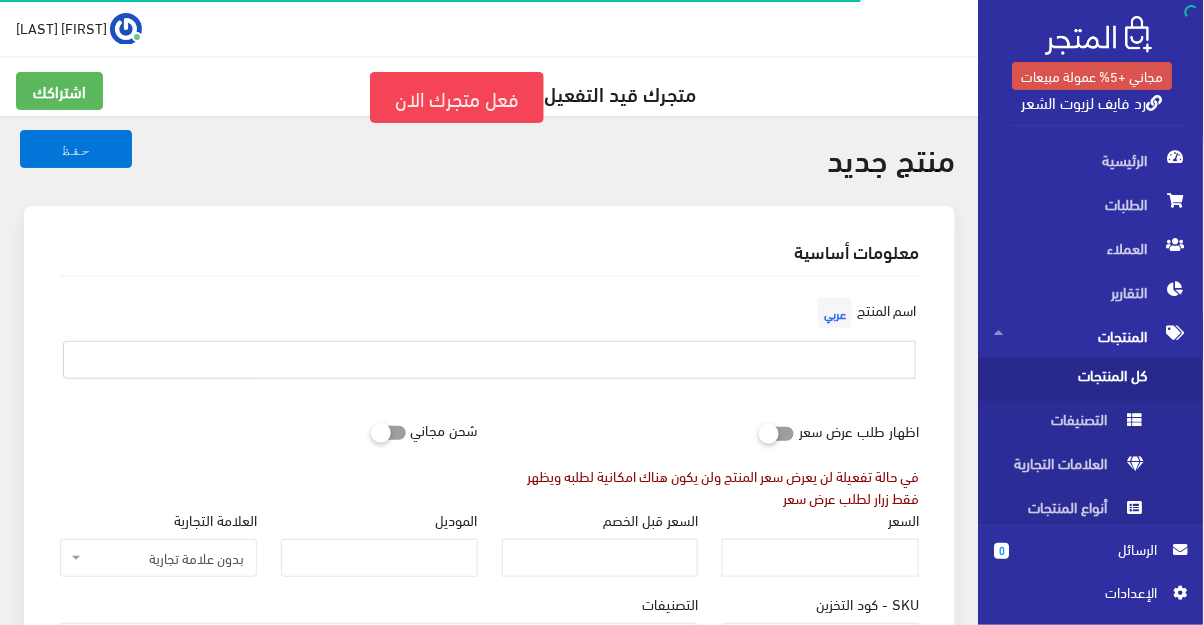 click at bounding box center (489, 360) 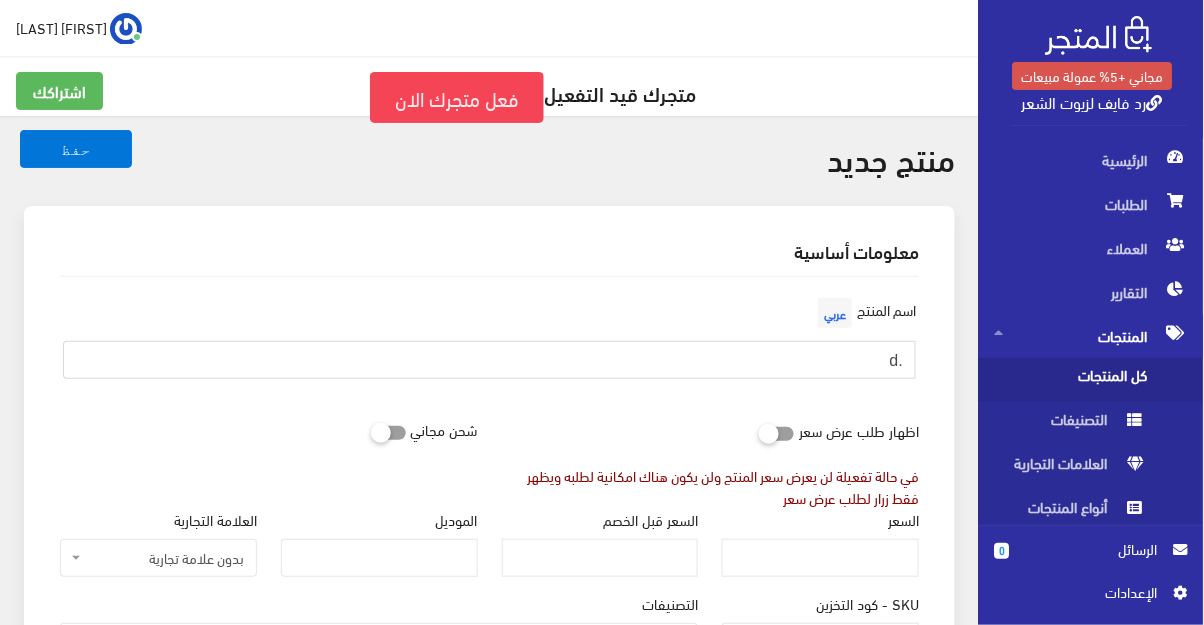 type on "." 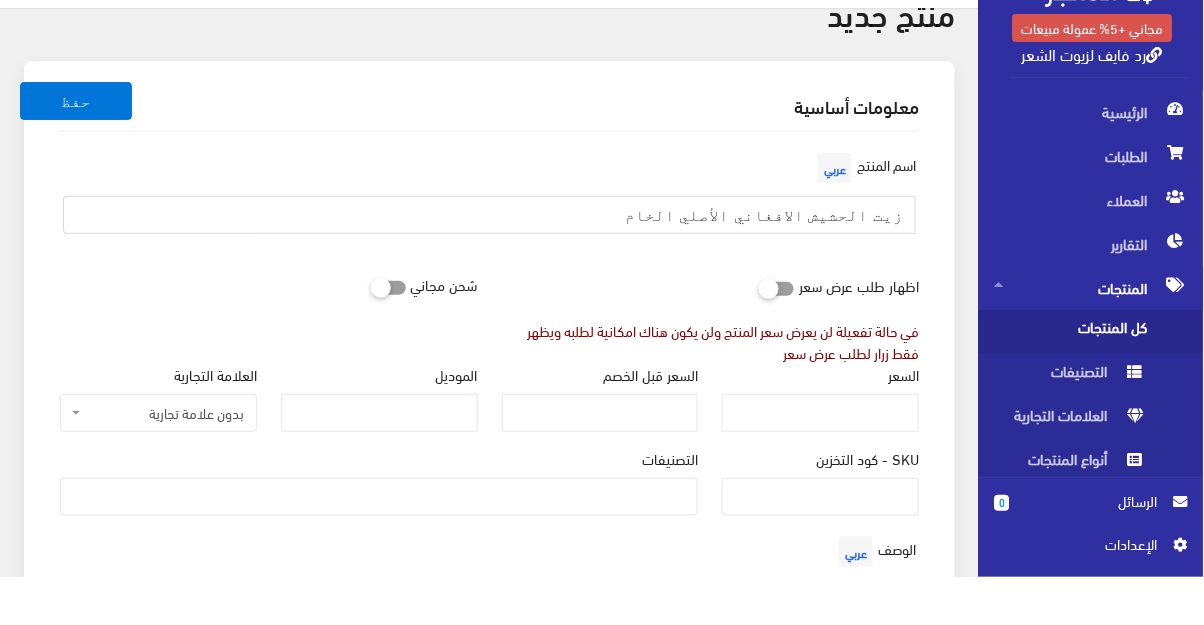 scroll, scrollTop: 99, scrollLeft: 0, axis: vertical 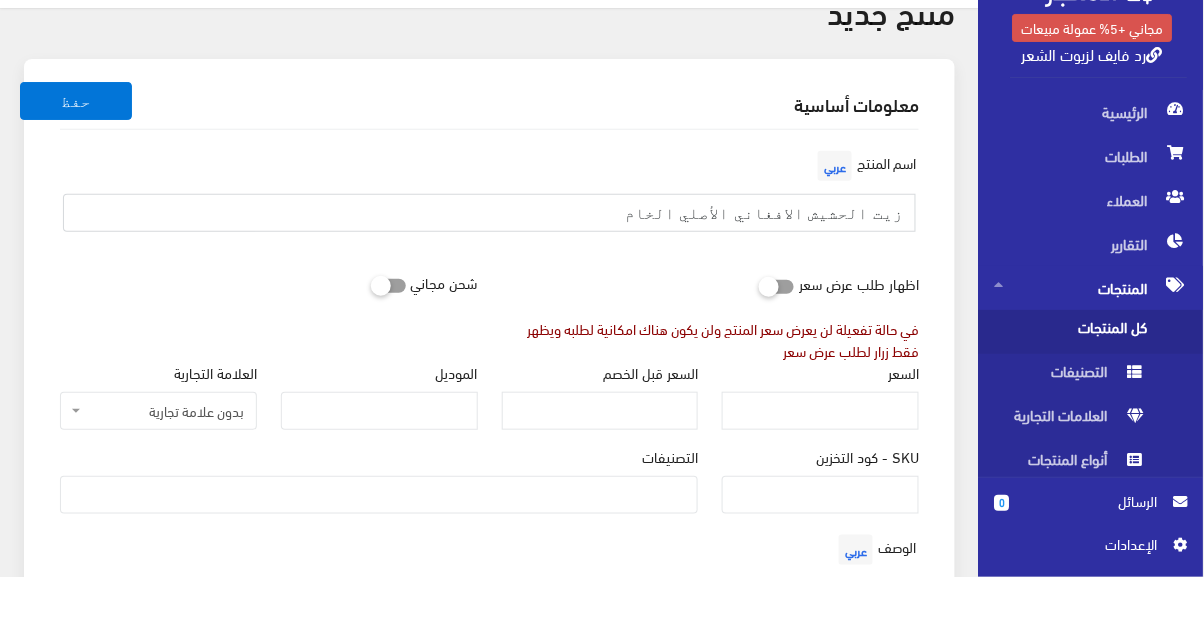 type on "زيت الحشيش الافغاني الأصلي الخام" 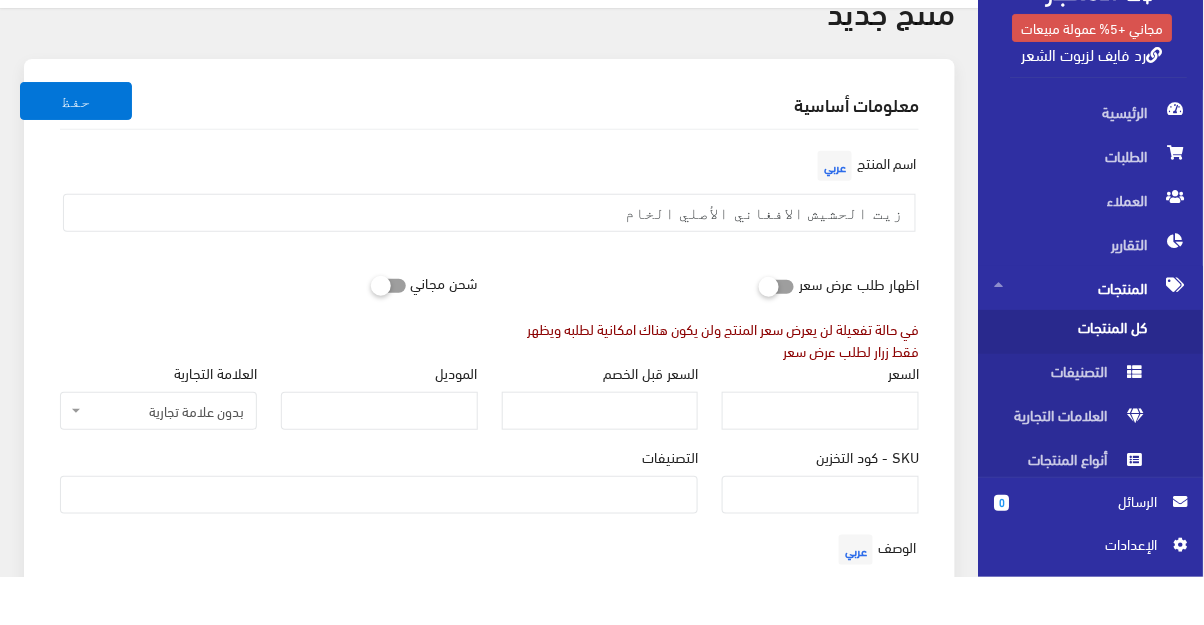 click at bounding box center (371, 333) 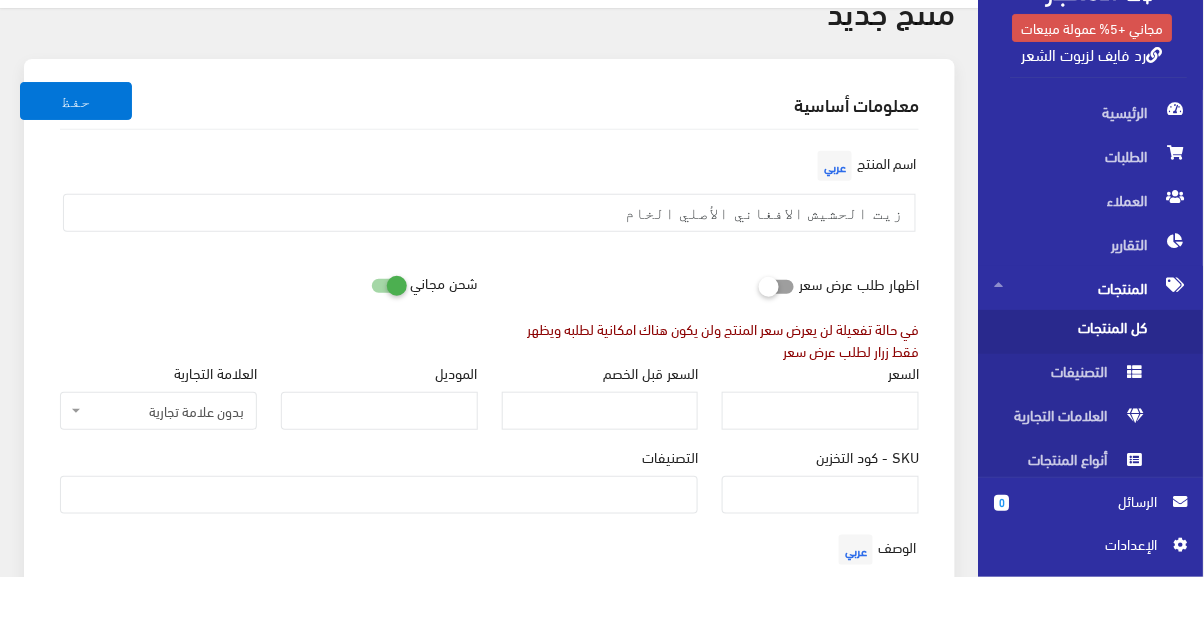 scroll, scrollTop: 99, scrollLeft: 0, axis: vertical 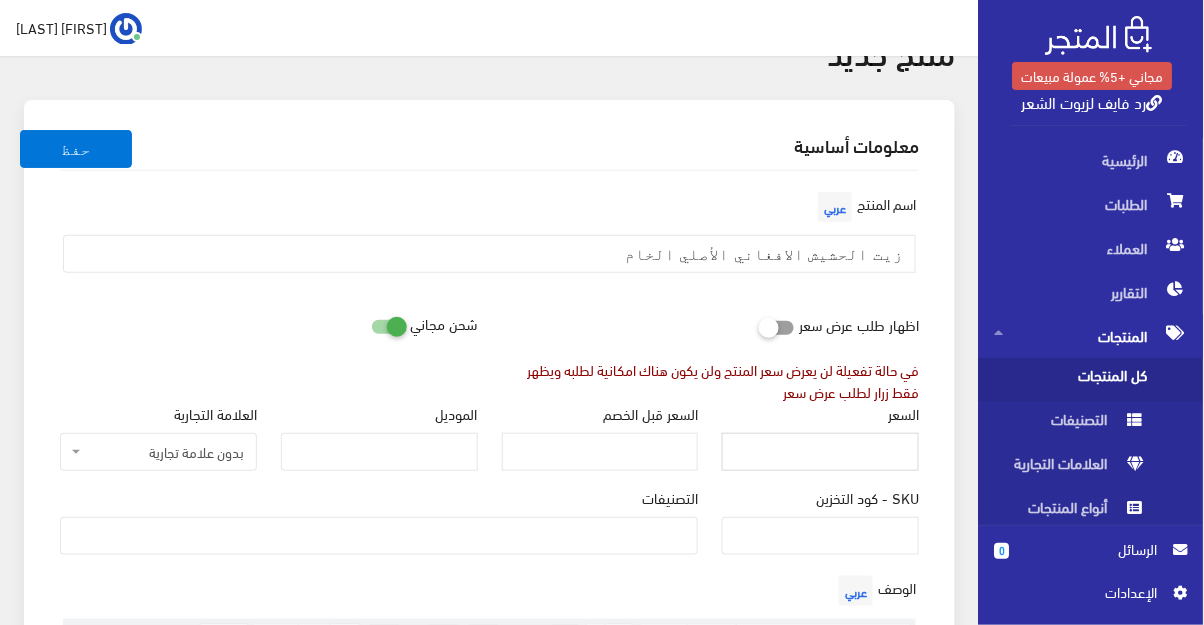 click on "السعر" at bounding box center [820, 452] 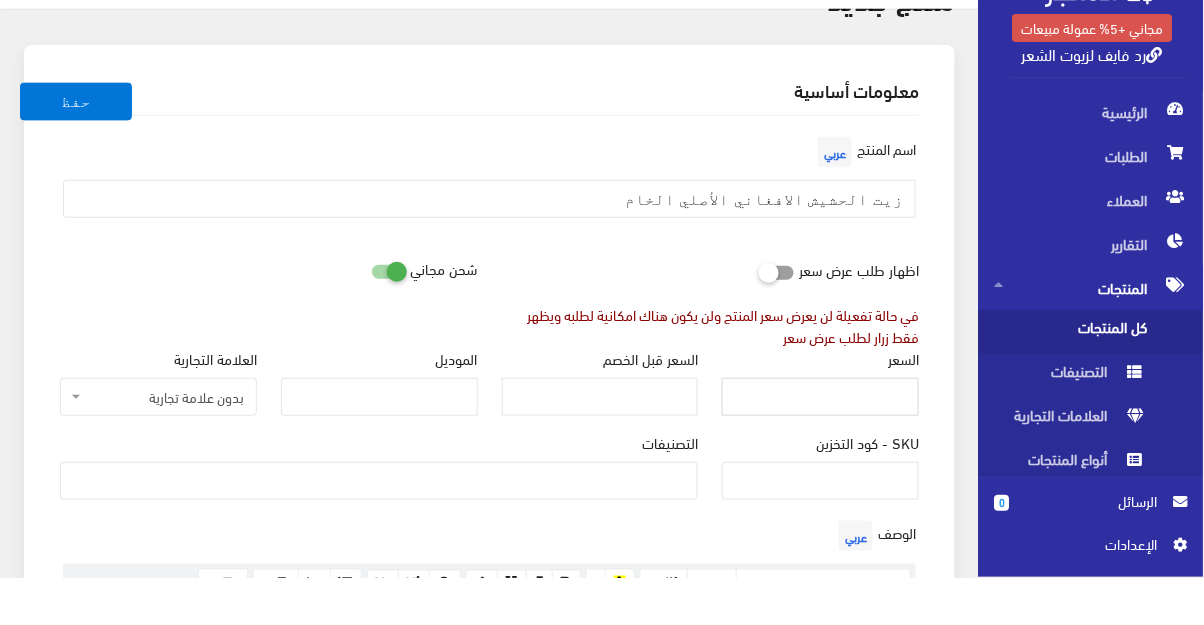scroll, scrollTop: 154, scrollLeft: 0, axis: vertical 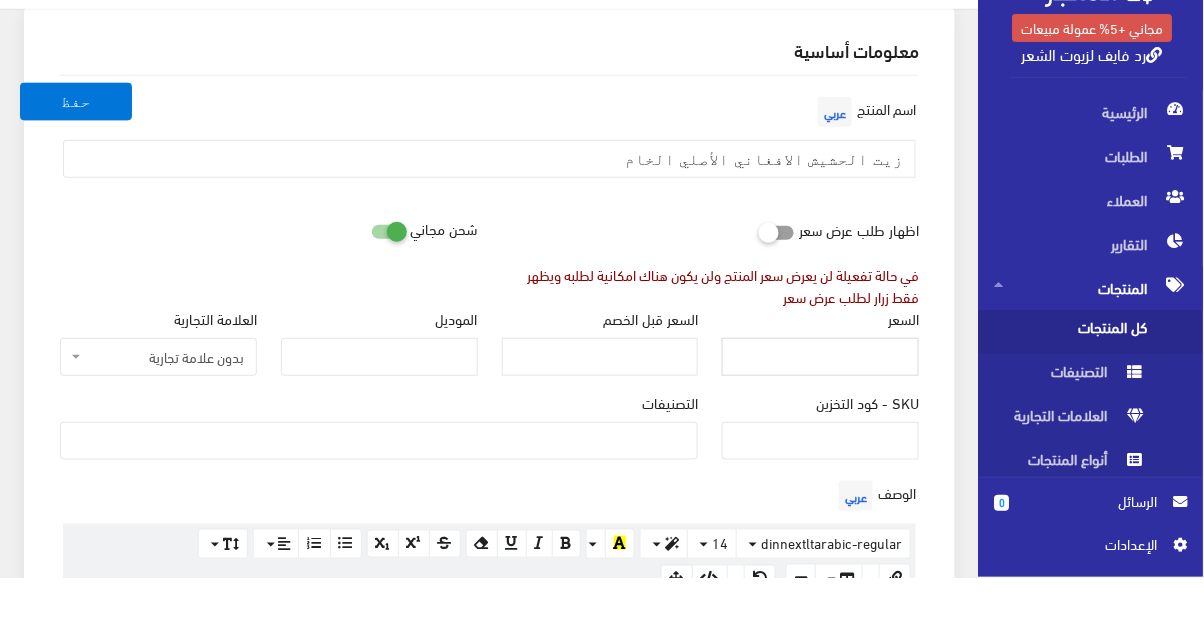 click on "السعر" at bounding box center [820, 404] 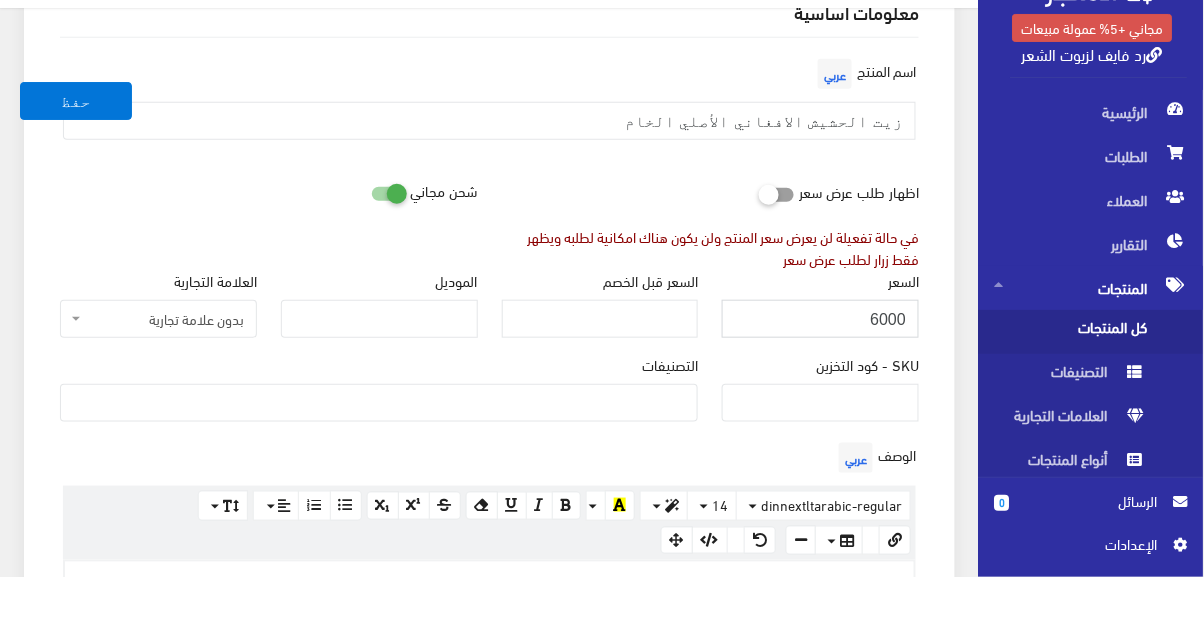 scroll, scrollTop: 200, scrollLeft: 0, axis: vertical 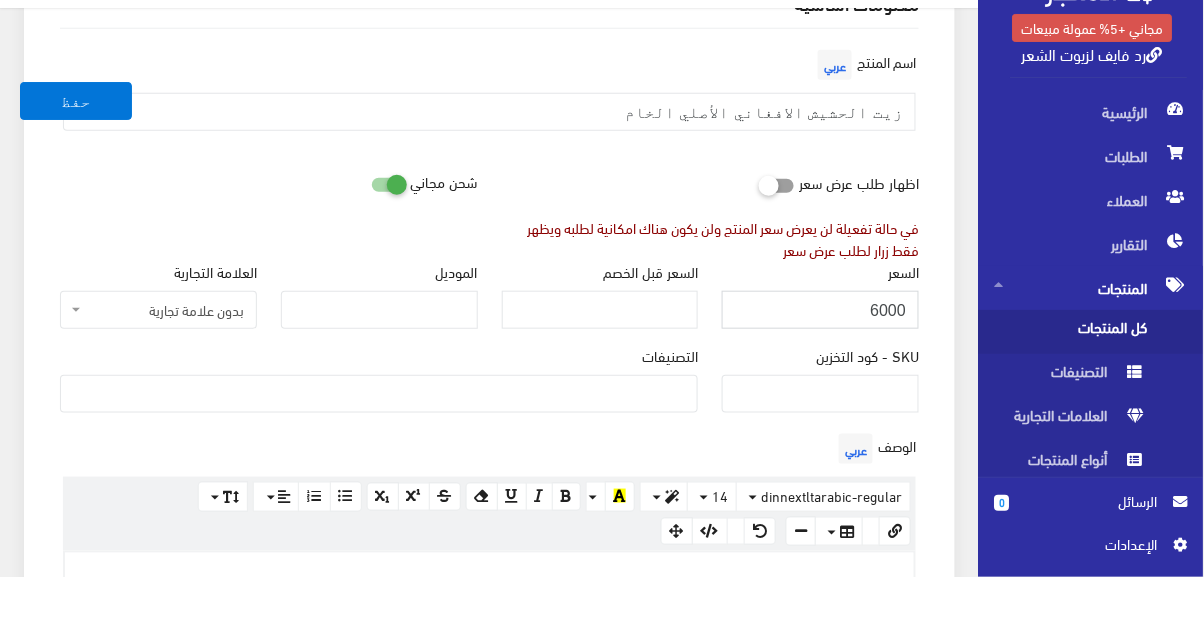 type on "6000" 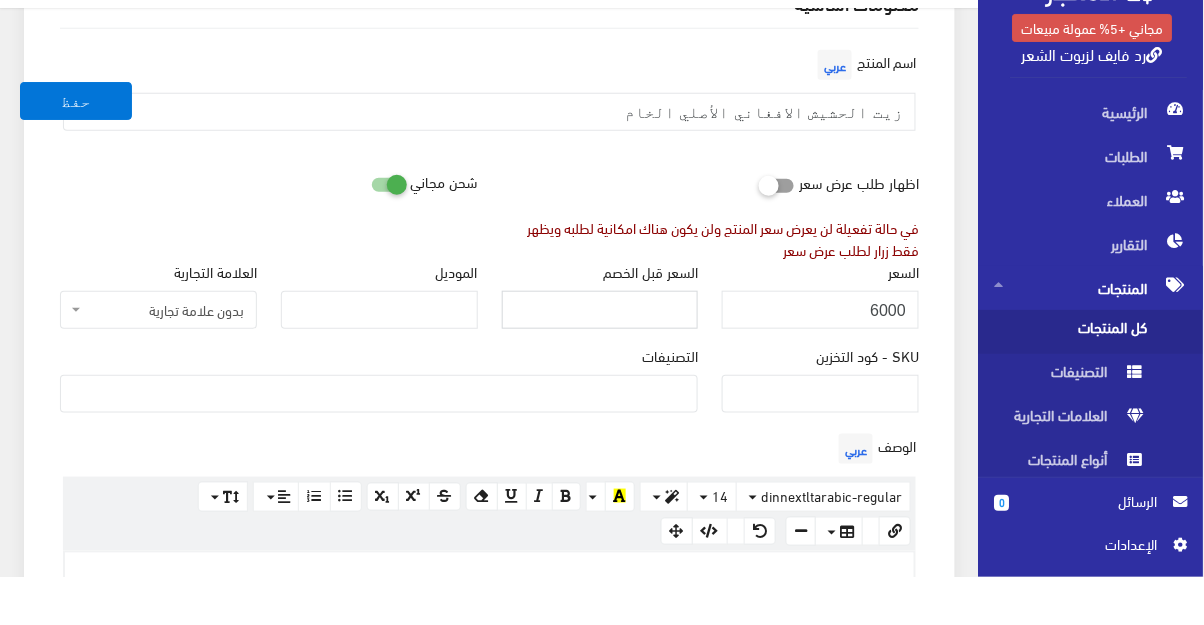 click on "السعر قبل الخصم" at bounding box center [600, 358] 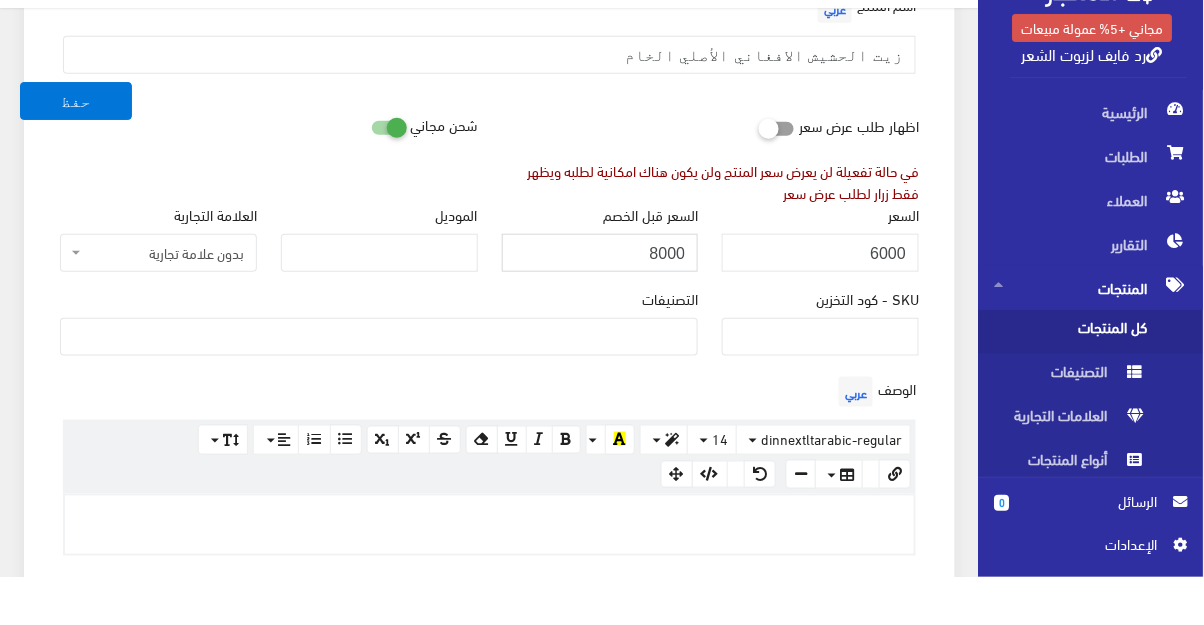 scroll, scrollTop: 262, scrollLeft: 0, axis: vertical 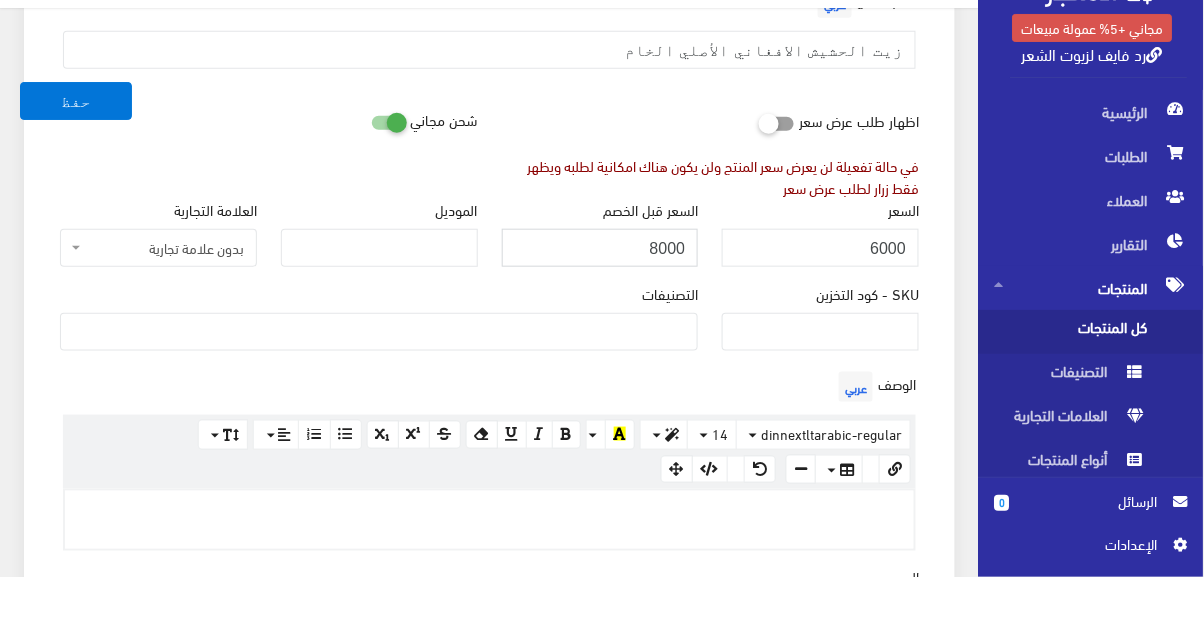type on "8000" 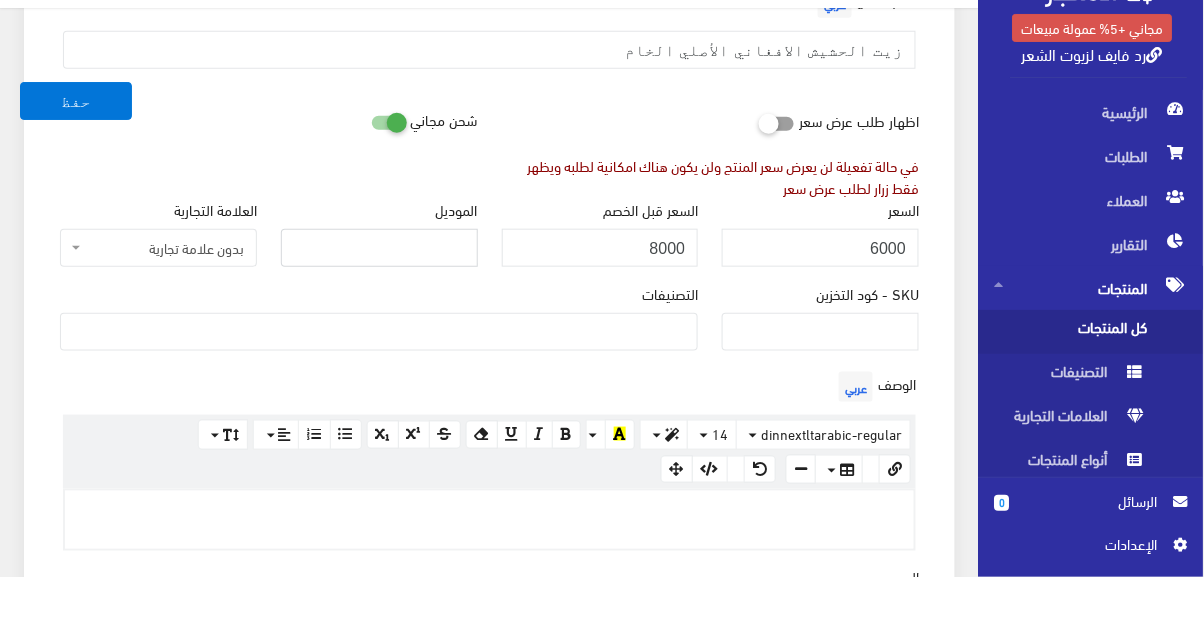 click on "الموديل" at bounding box center (379, 296) 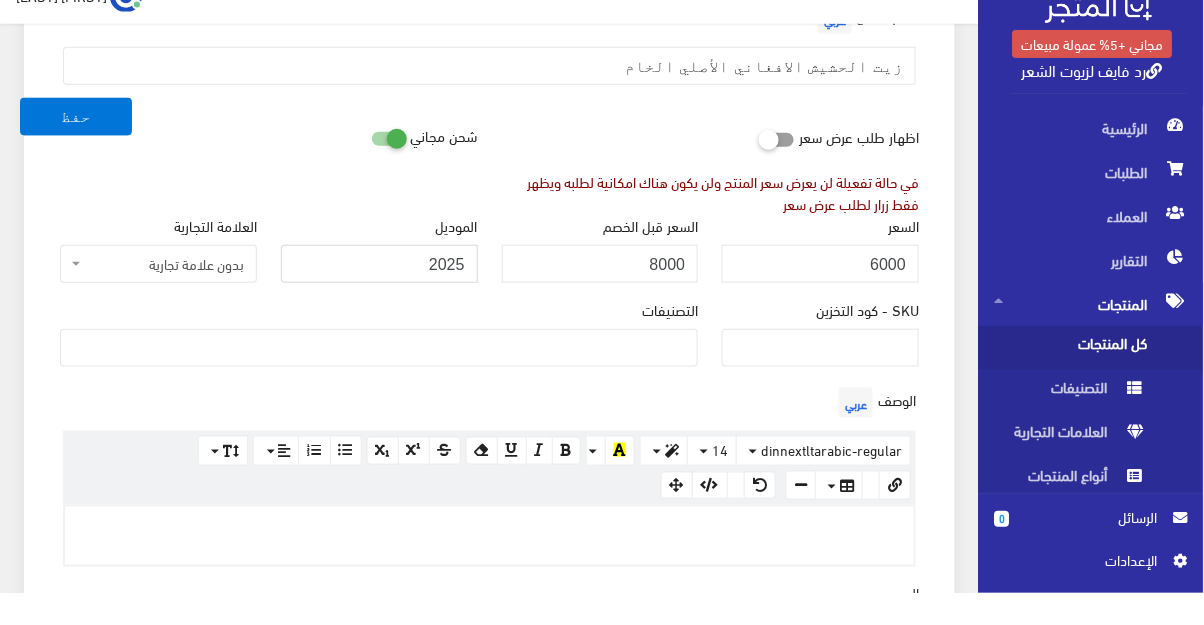 type on "2025" 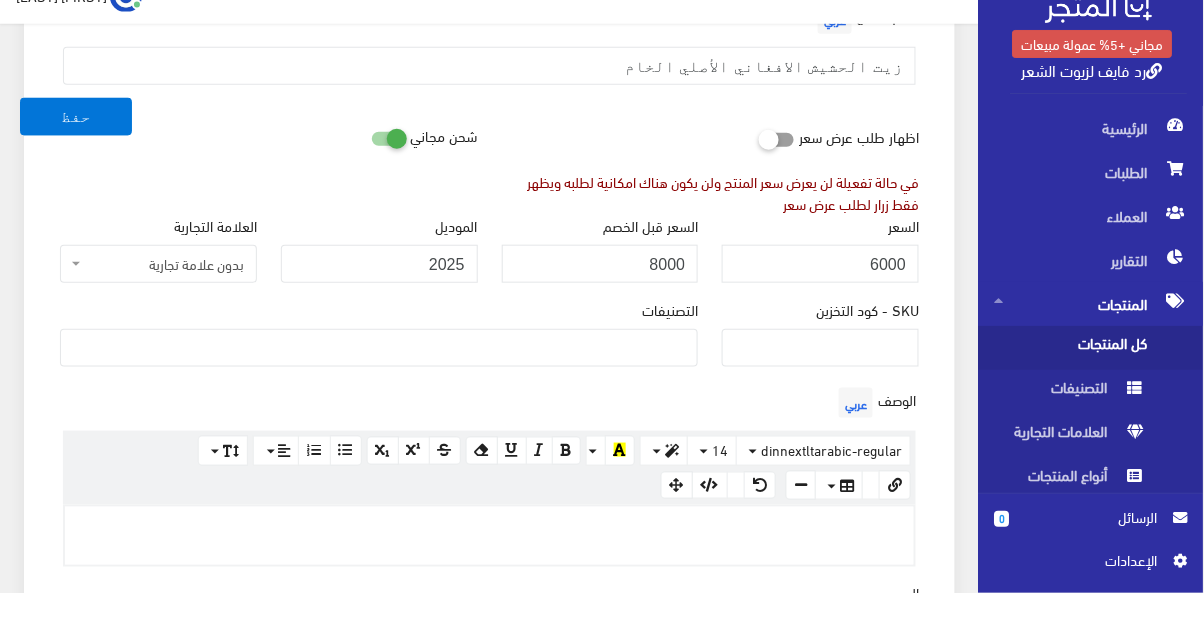 click on "بدون علامة تجارية" at bounding box center (164, 296) 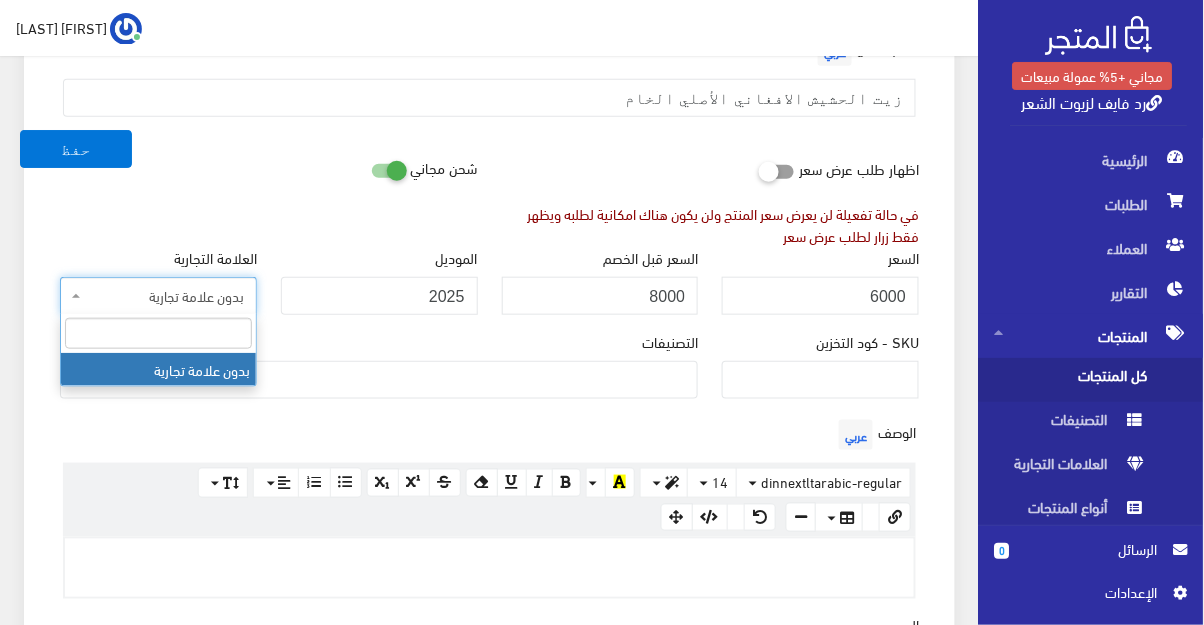 click on "بدون علامة تجارية" at bounding box center [164, 296] 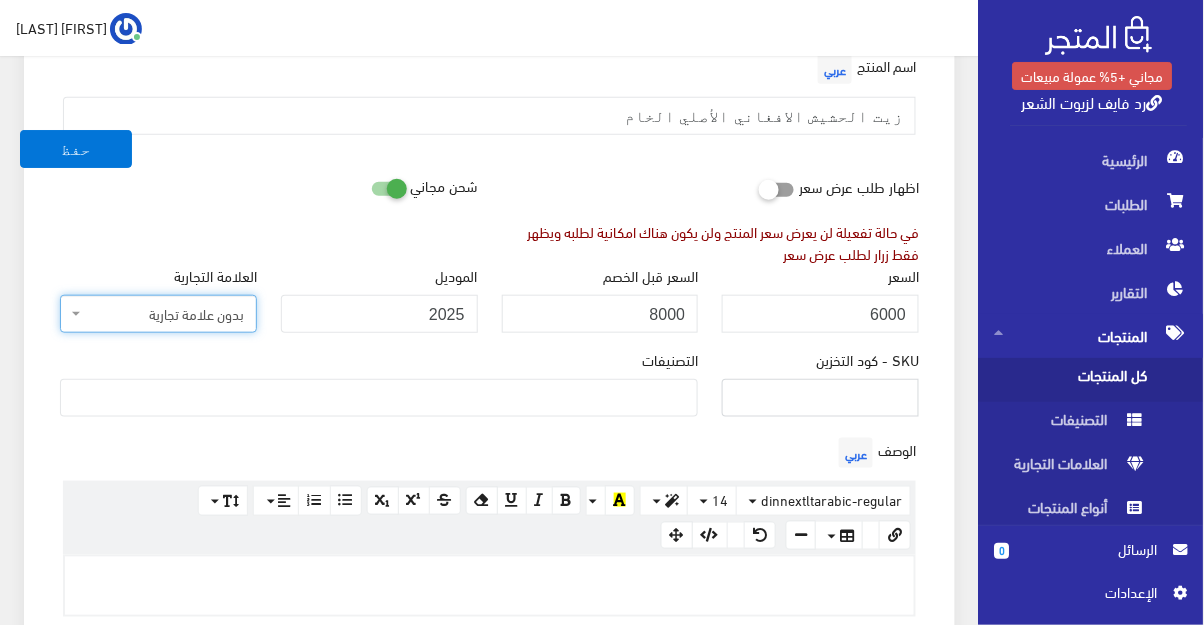 click on "SKU - كود التخزين" at bounding box center (820, 398) 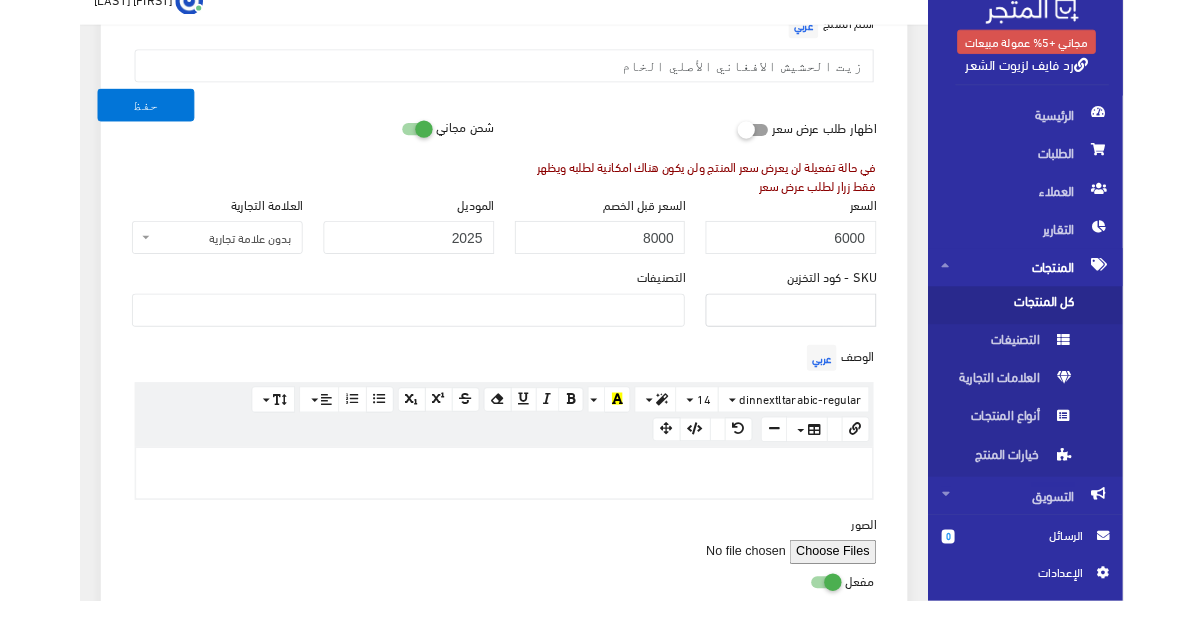 scroll, scrollTop: 292, scrollLeft: 0, axis: vertical 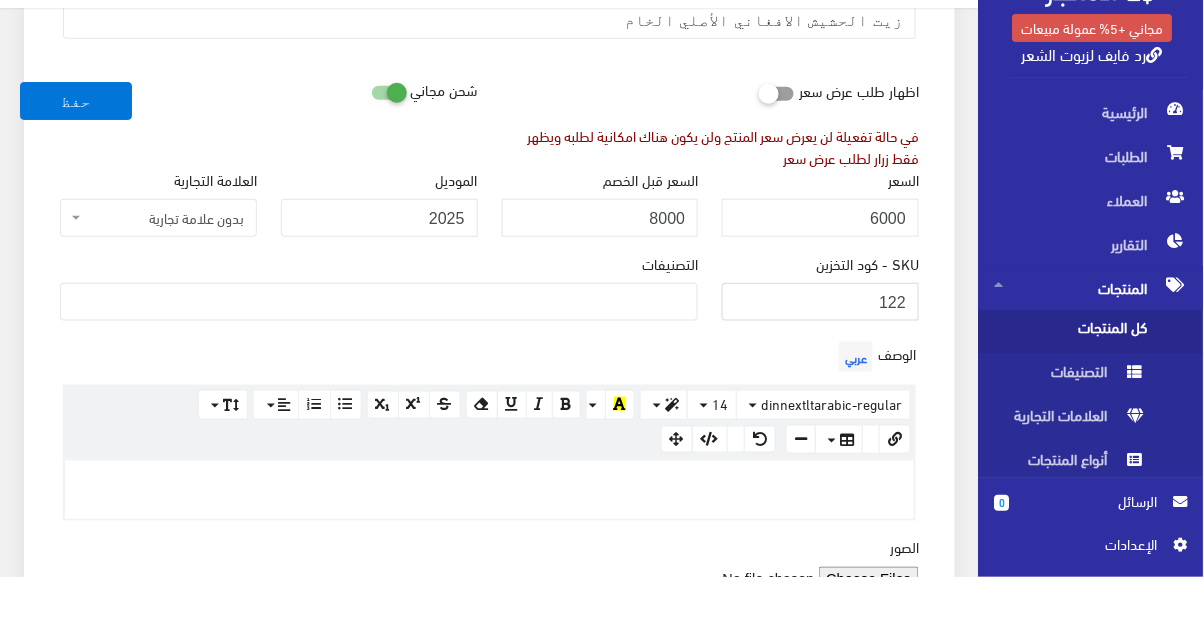 type on "122" 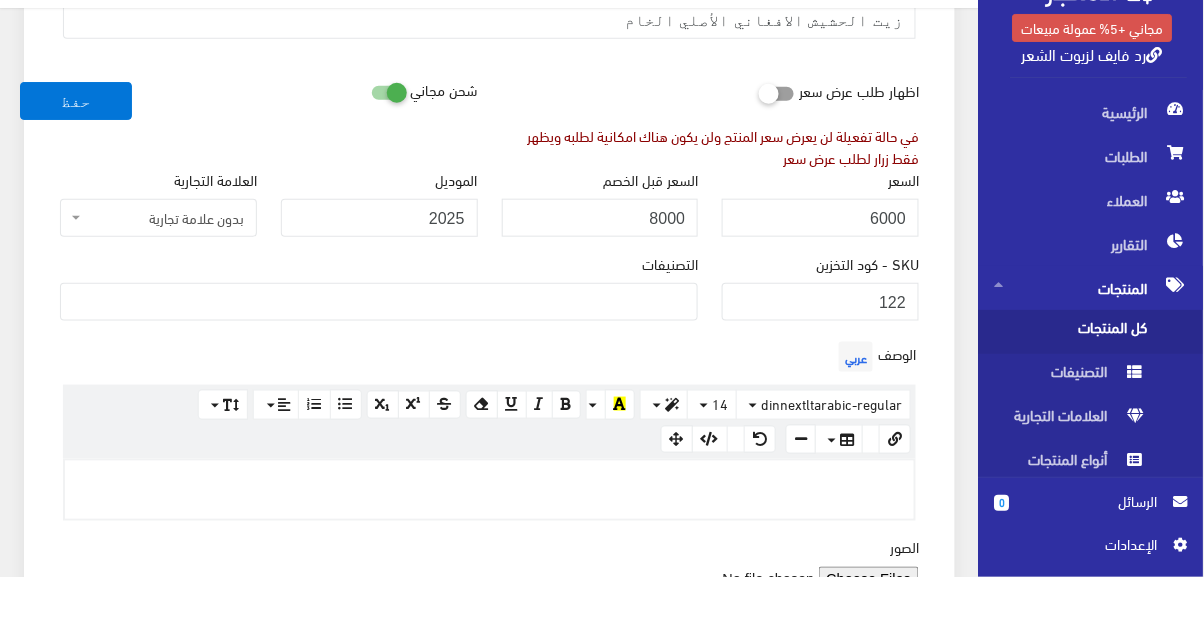 click at bounding box center (379, 348) 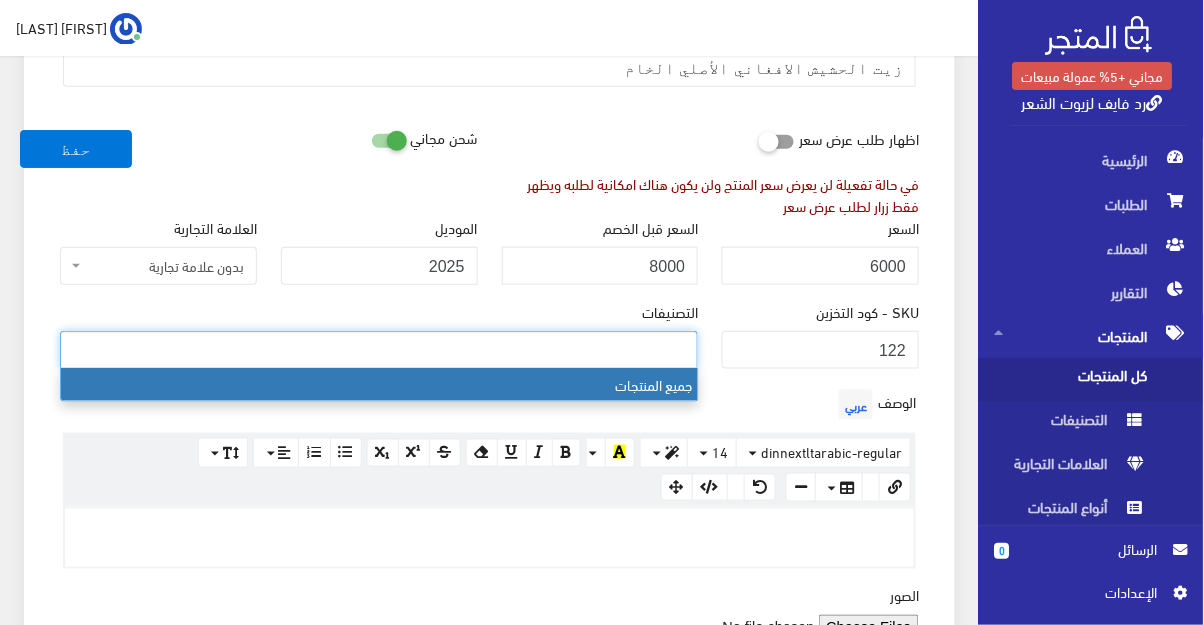select on "1" 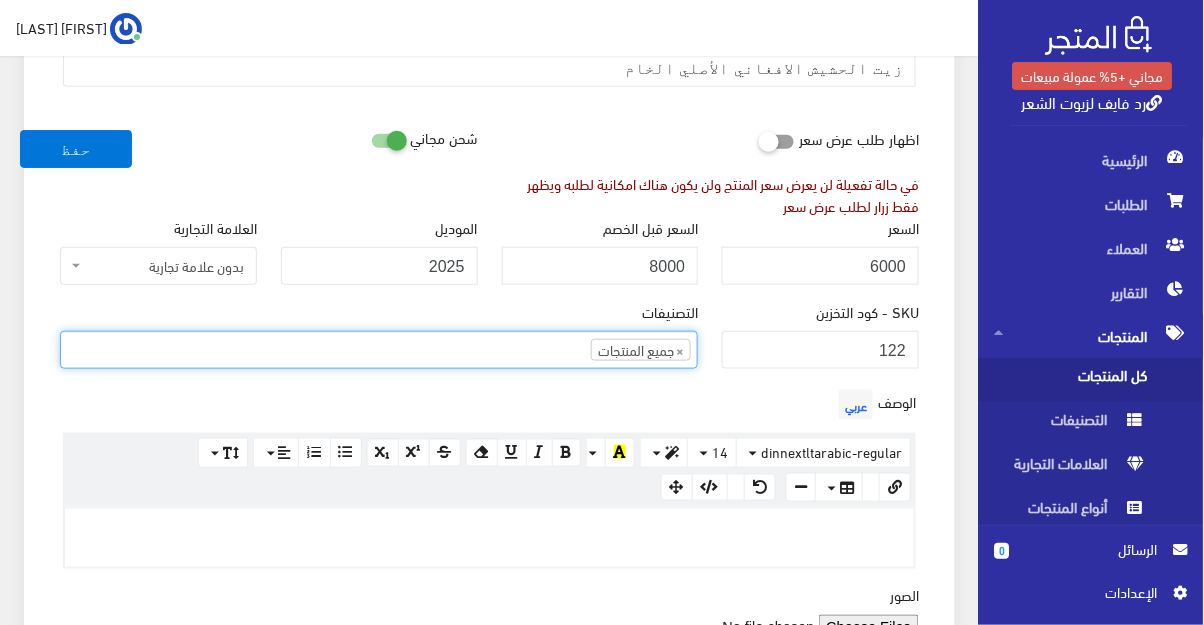 click on "×" at bounding box center (680, 350) 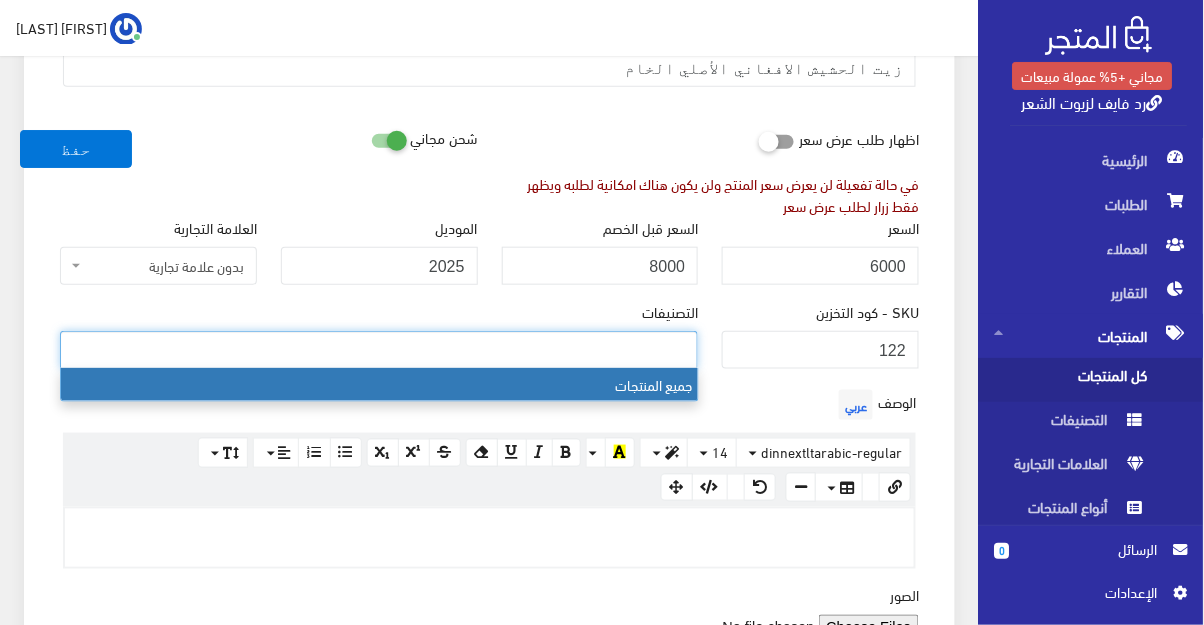 select on "1" 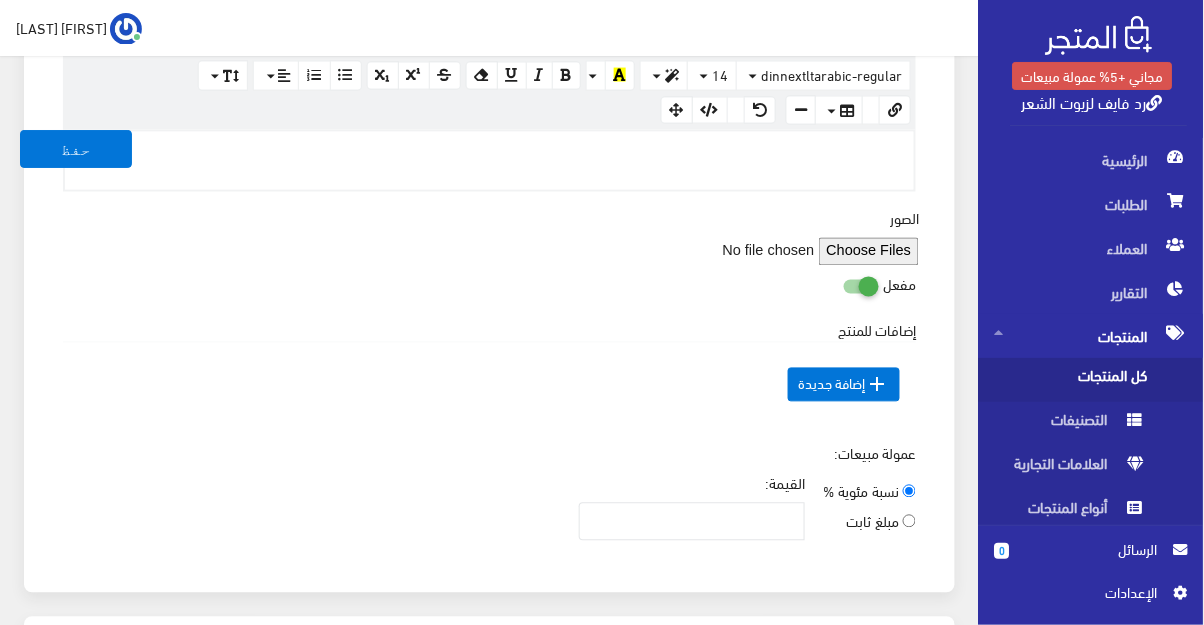 scroll, scrollTop: 680, scrollLeft: 0, axis: vertical 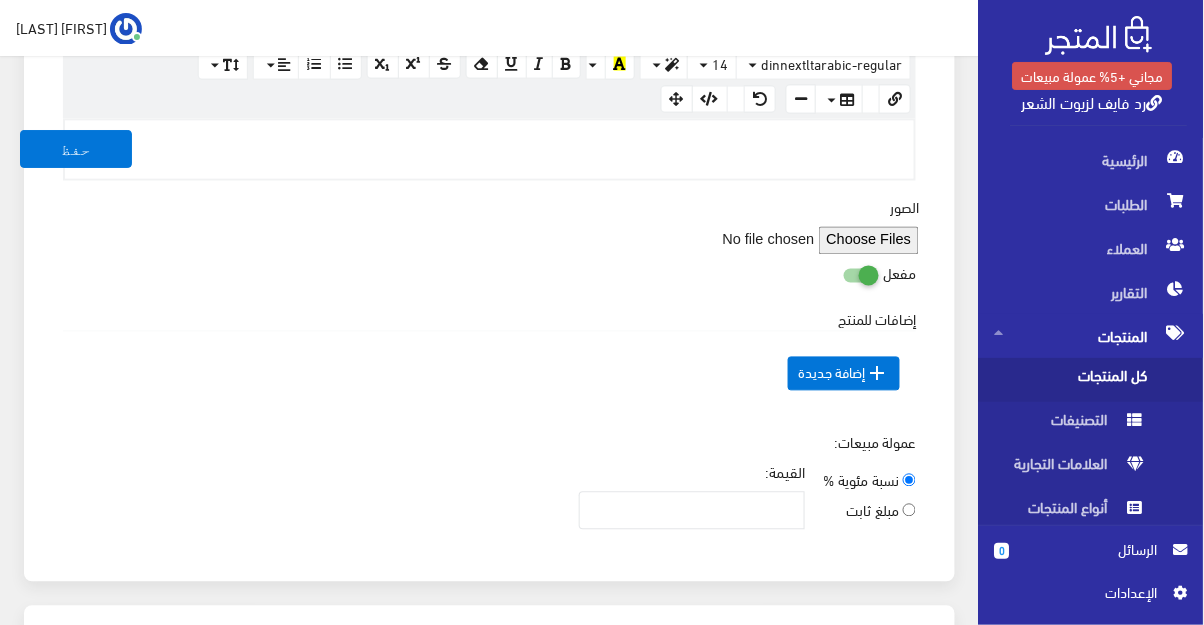 click on "" at bounding box center (878, 374) 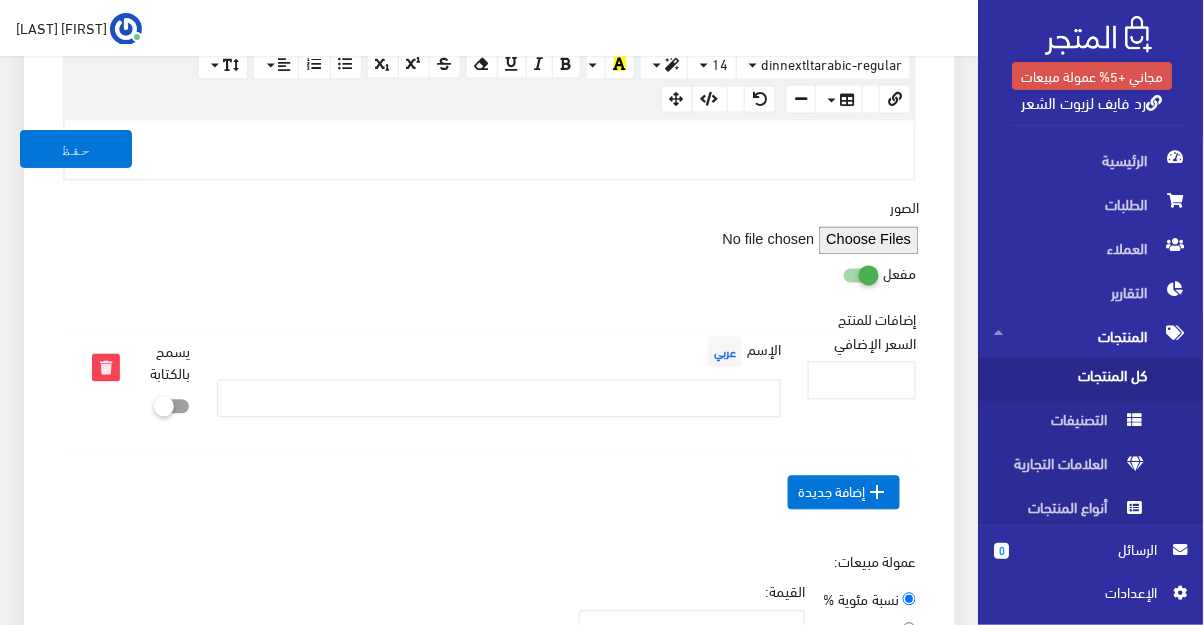 click at bounding box center (136, 403) 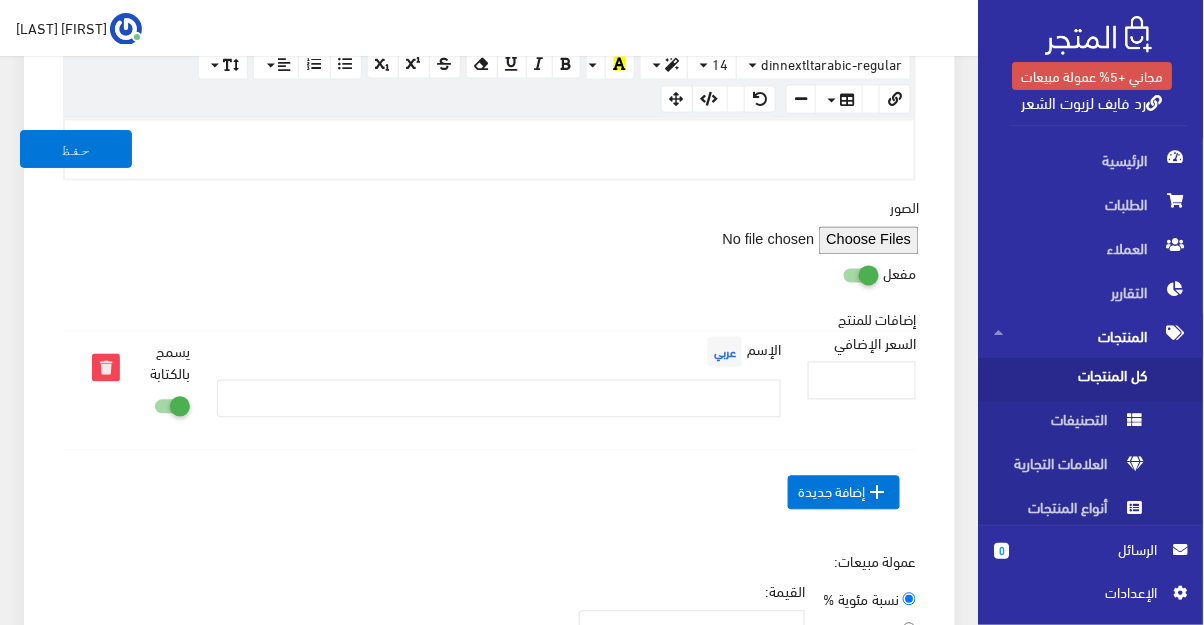 click on "يسمح بالكتابة" at bounding box center [169, 391] 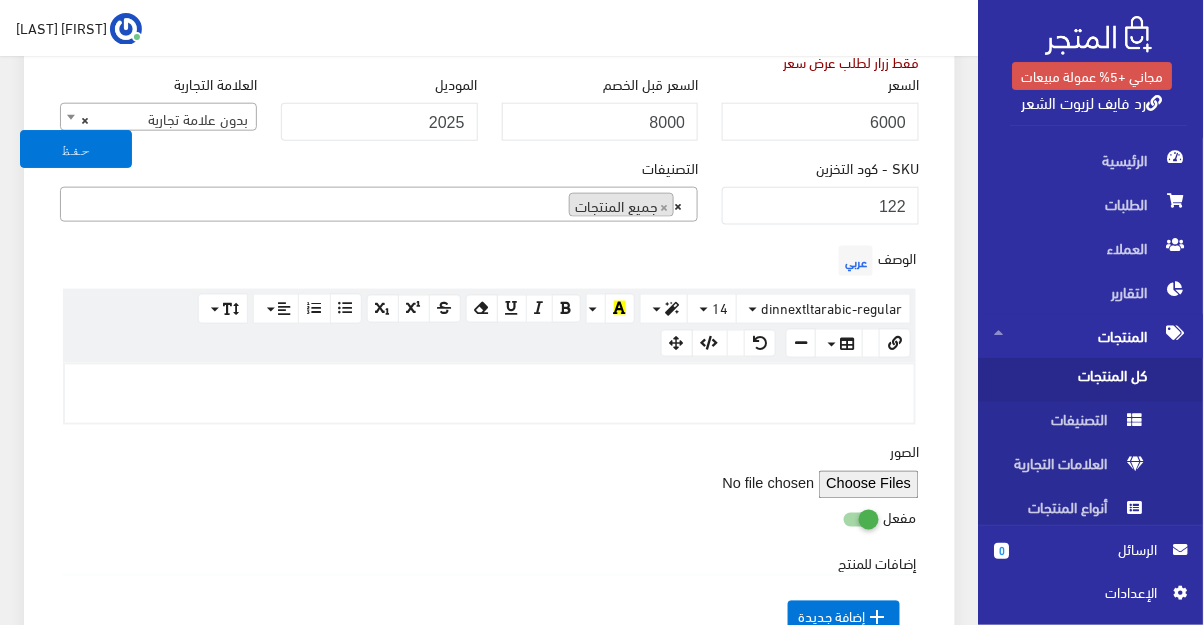scroll, scrollTop: 444, scrollLeft: 0, axis: vertical 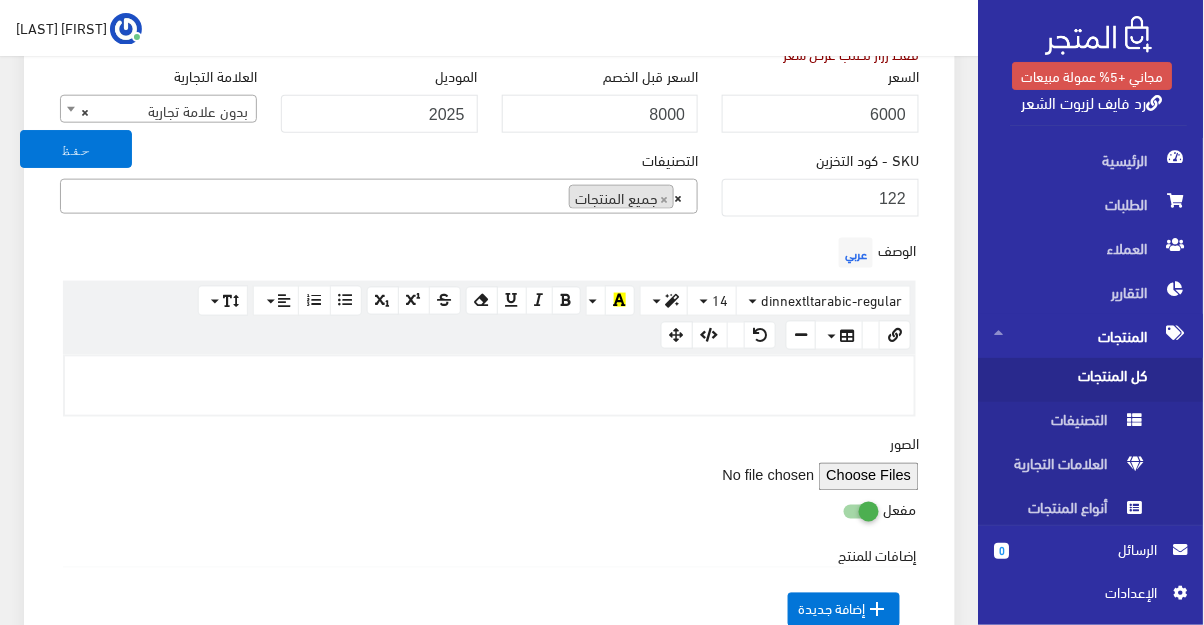 click at bounding box center (781, 477) 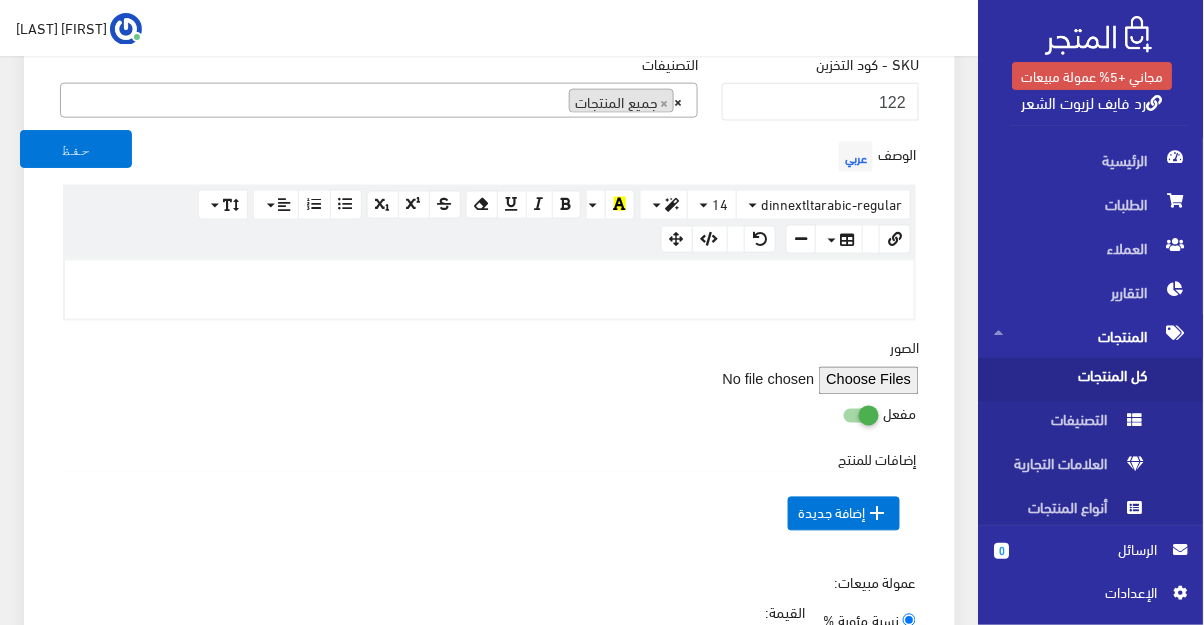 click at bounding box center (781, 381) 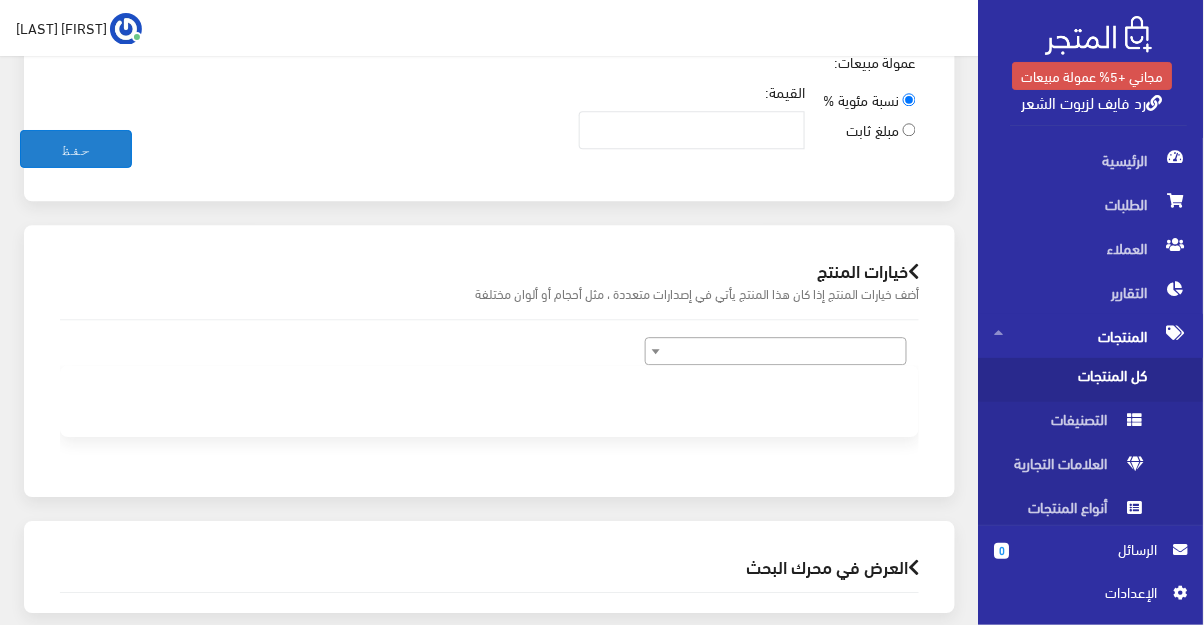 click on "حفظ" at bounding box center (76, 149) 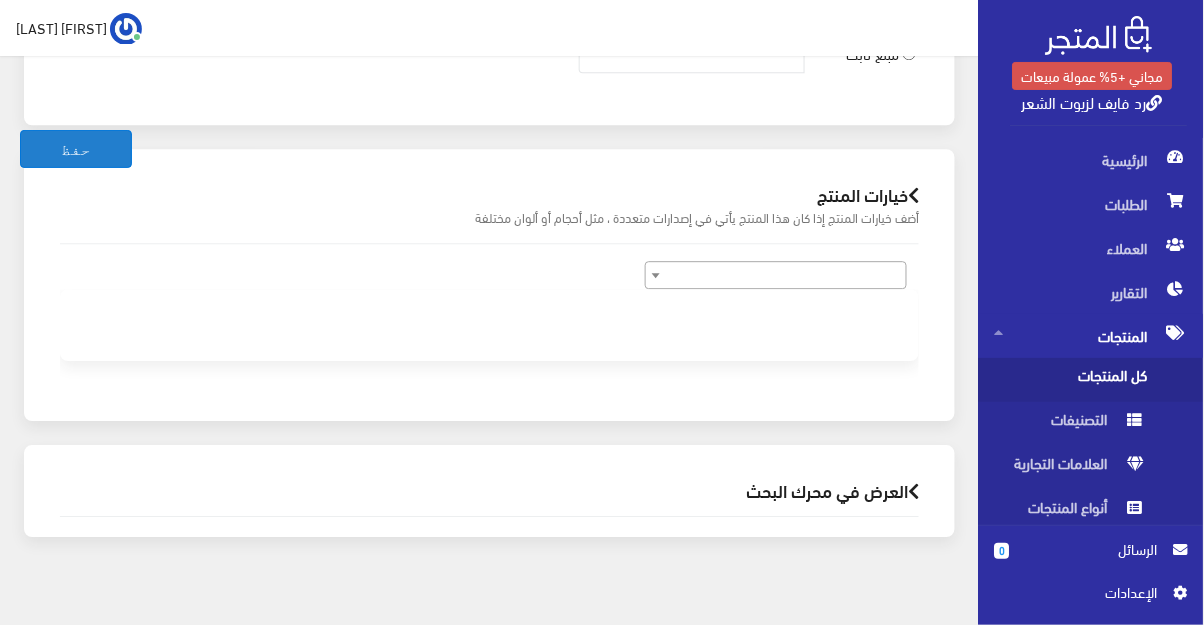 scroll, scrollTop: 1152, scrollLeft: 0, axis: vertical 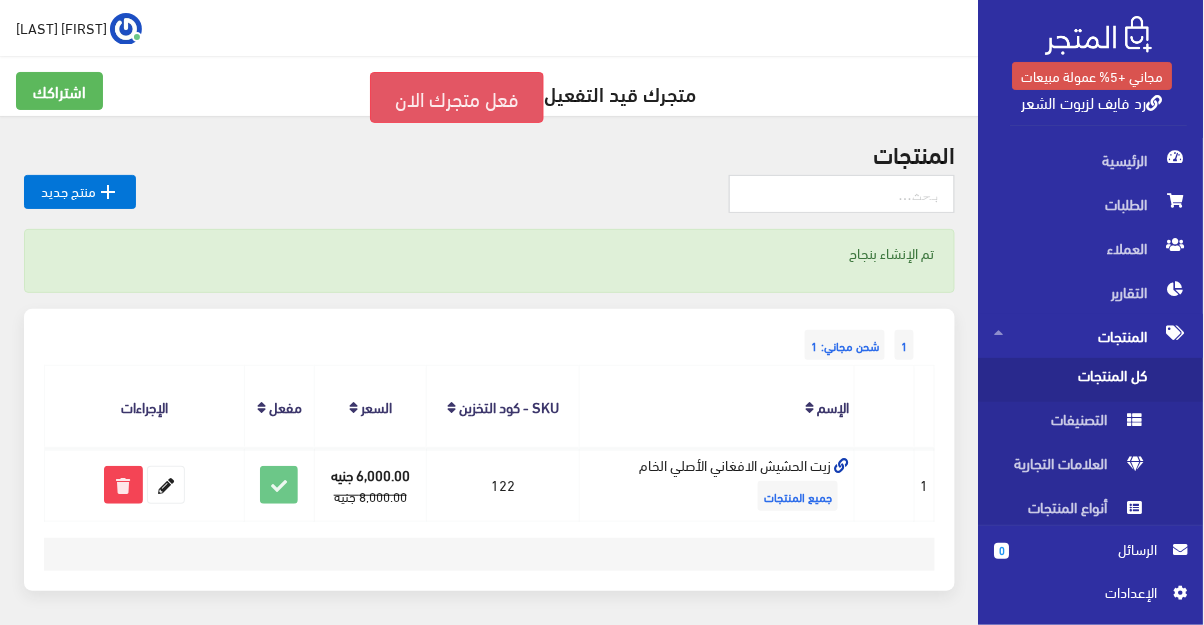 click on "فعل متجرك الان" at bounding box center [457, 97] 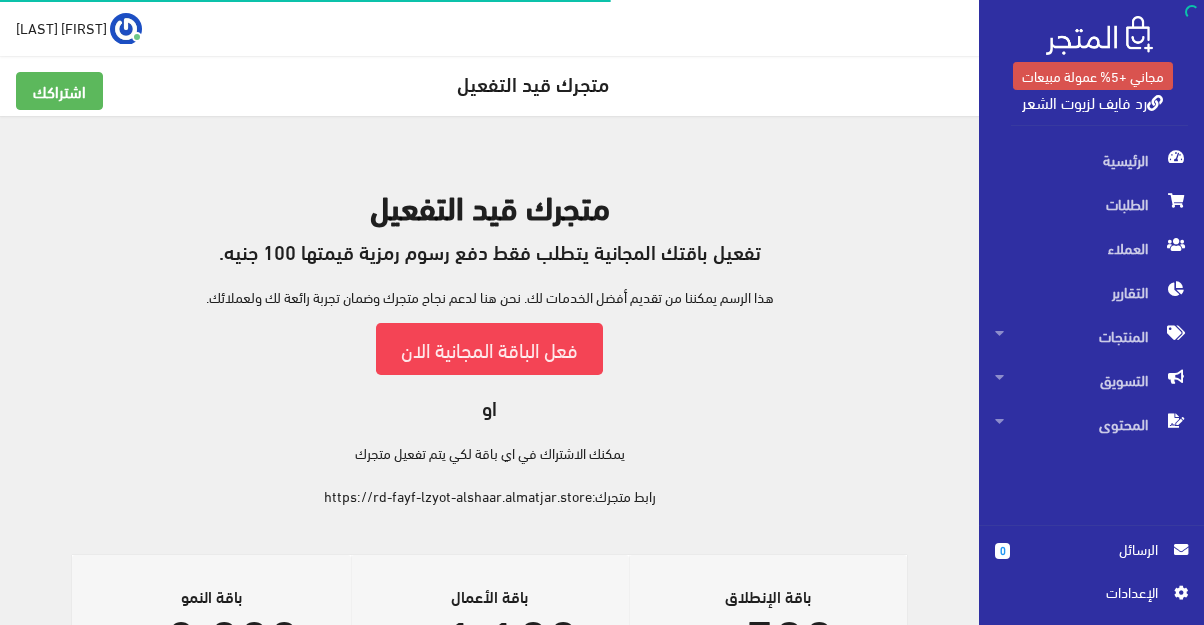 scroll, scrollTop: 0, scrollLeft: 0, axis: both 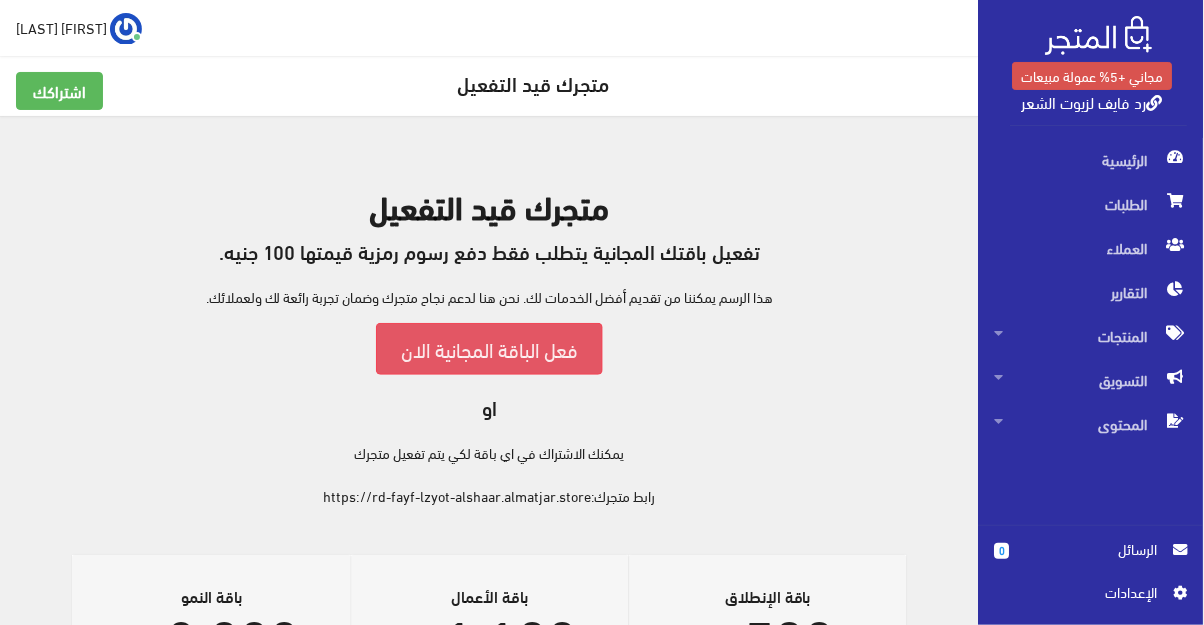 click on "فعل الباقة المجانية الان" at bounding box center (489, 348) 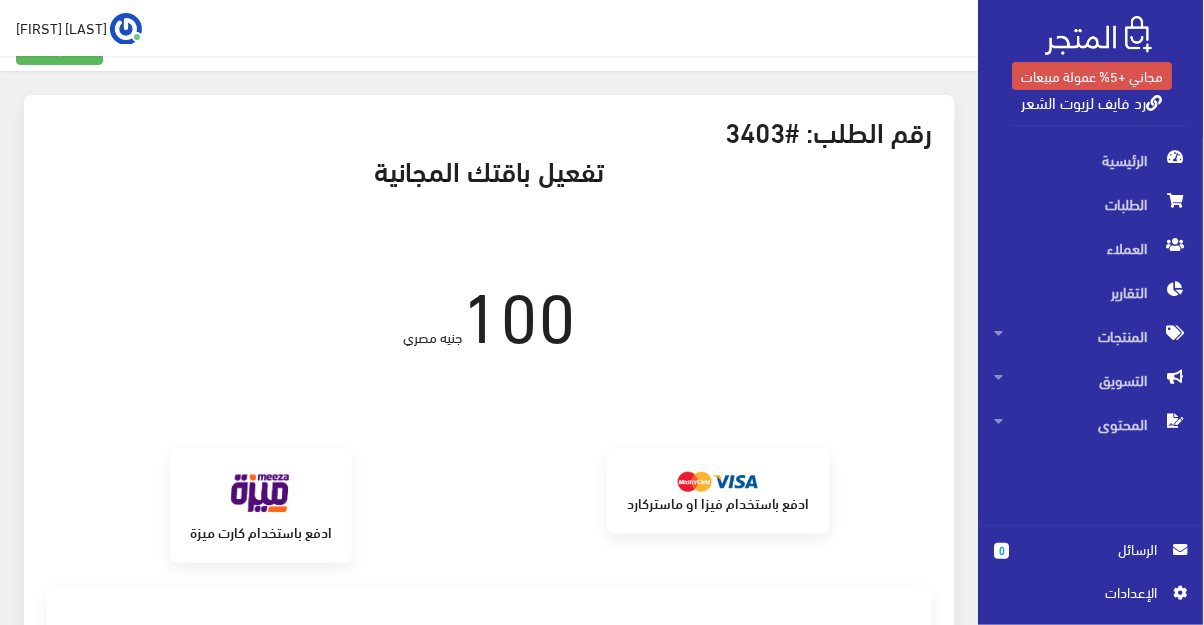 scroll, scrollTop: 0, scrollLeft: 0, axis: both 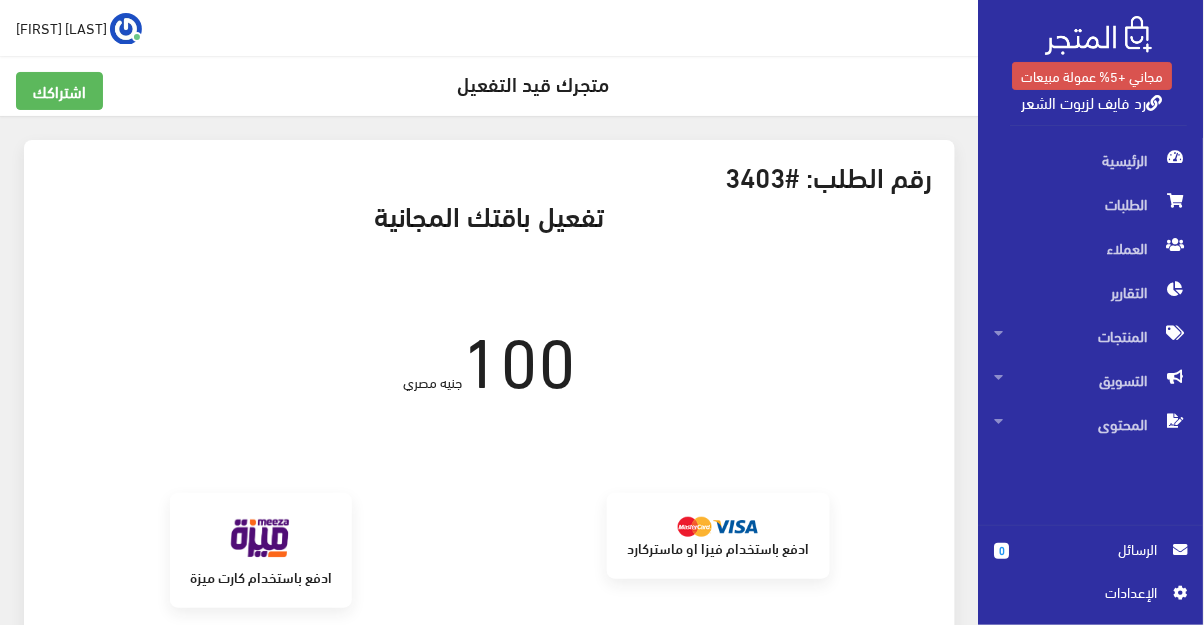 click on "رد فايف لزيوت الشعر" at bounding box center (1092, 101) 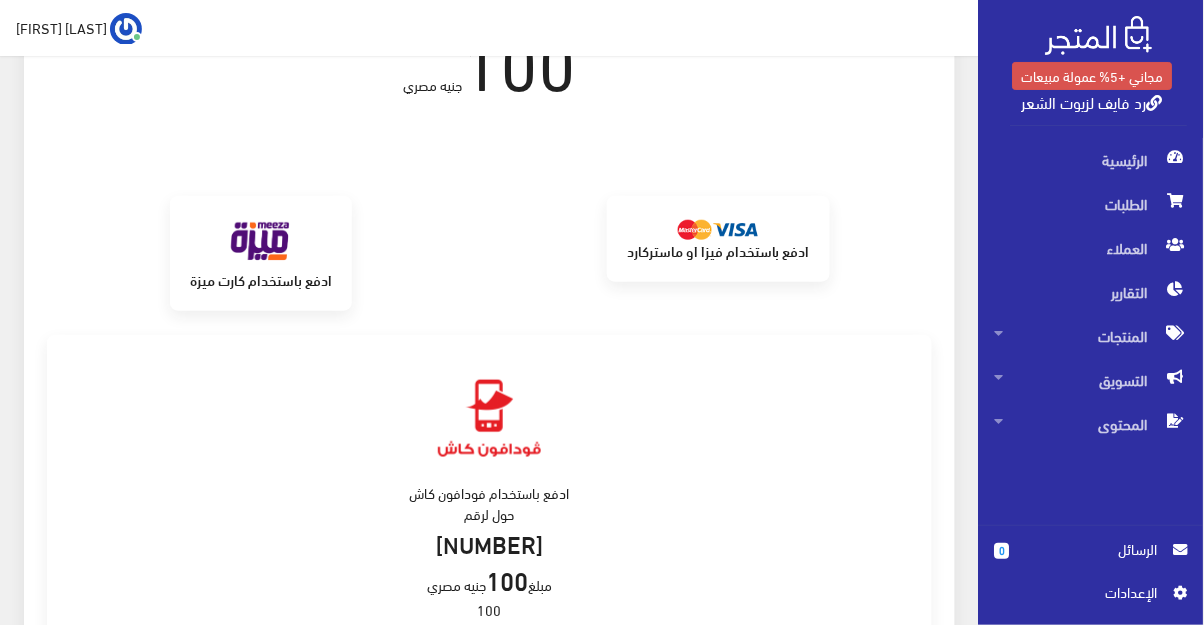 scroll, scrollTop: 298, scrollLeft: 0, axis: vertical 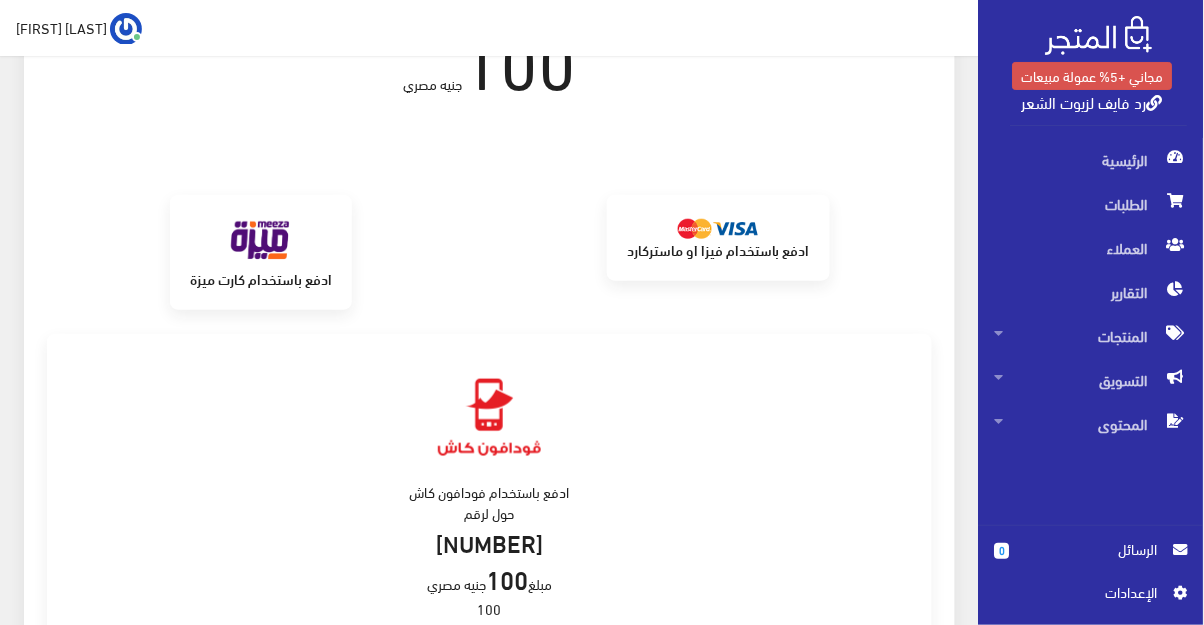 click on "ادفع باستخدام فيزا او ماستركارد" at bounding box center [718, 249] 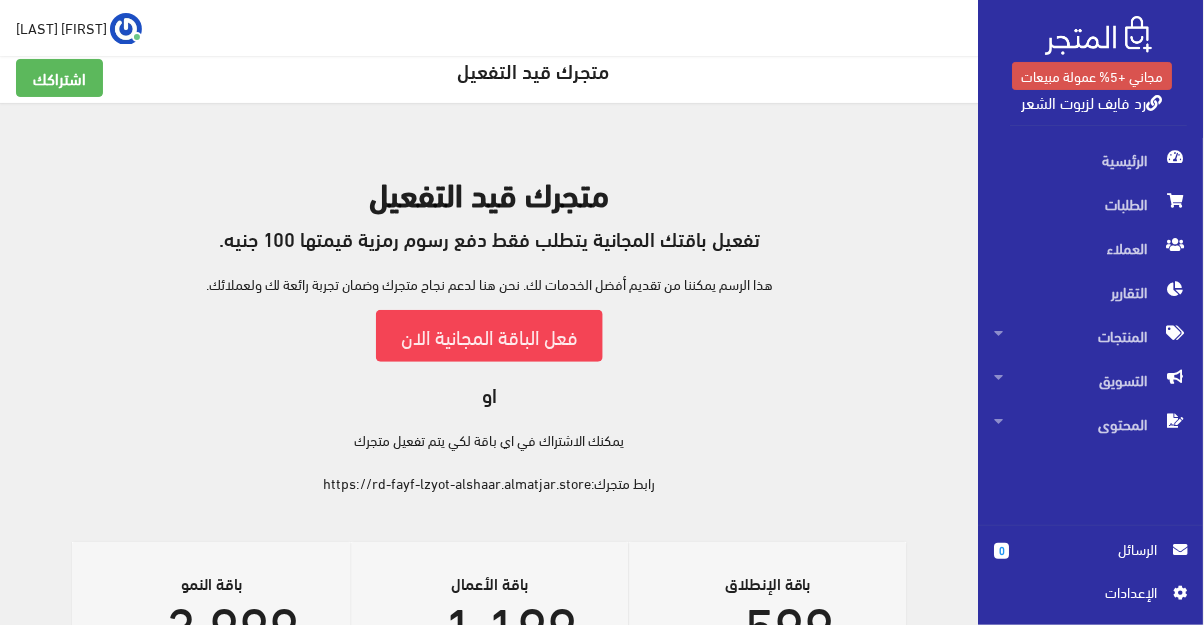 scroll, scrollTop: 0, scrollLeft: 0, axis: both 